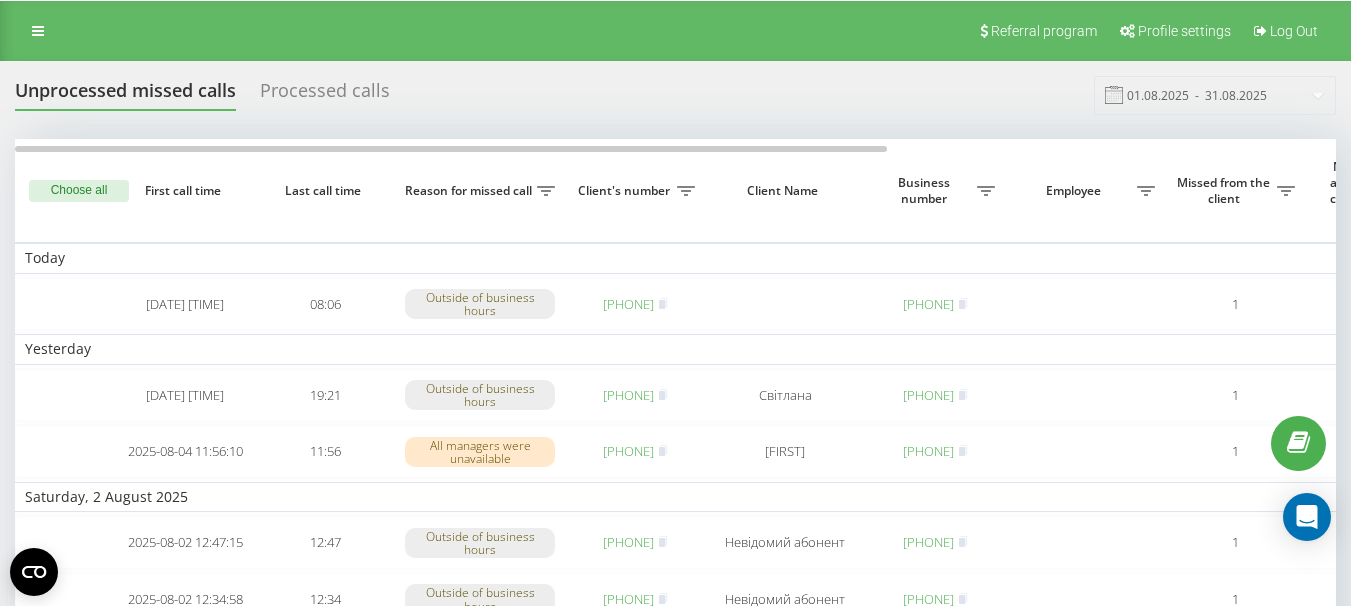 scroll, scrollTop: 0, scrollLeft: 0, axis: both 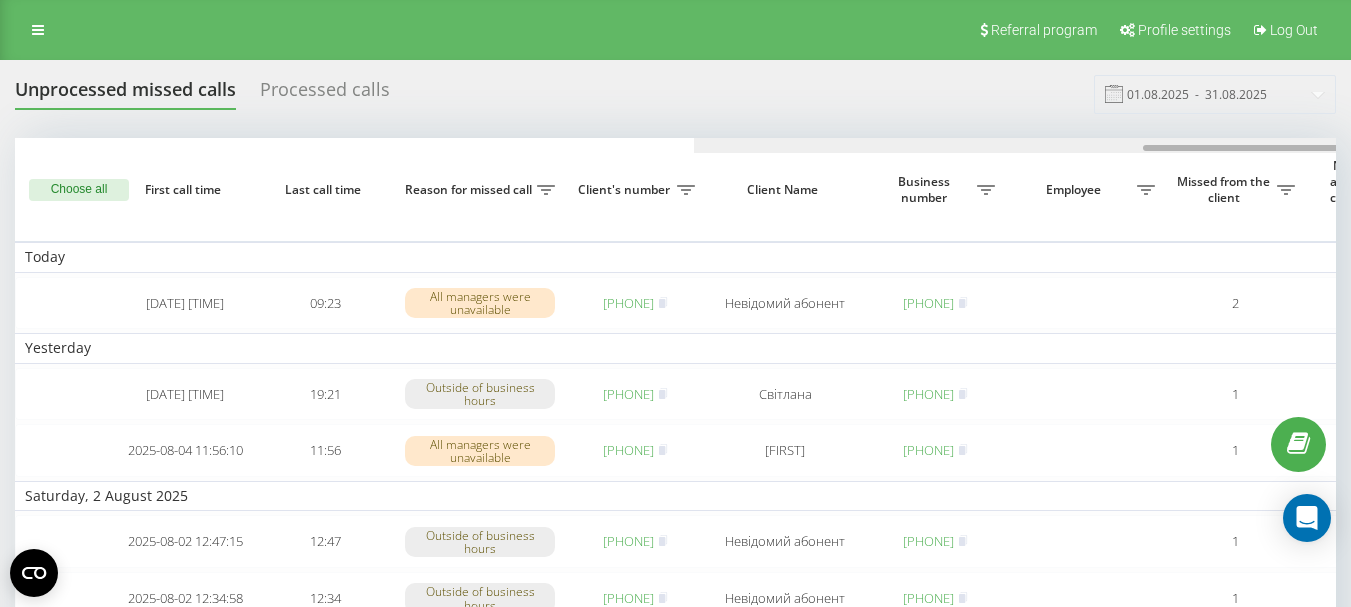 click at bounding box center (1354, 145) 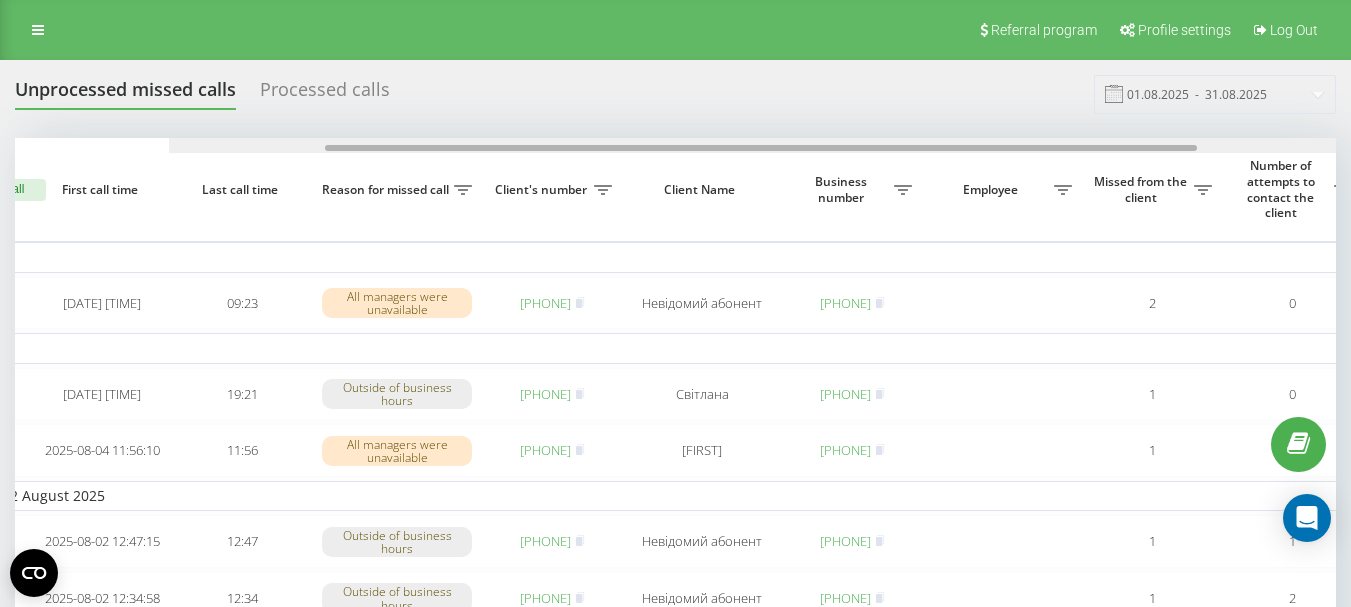 drag, startPoint x: 902, startPoint y: 146, endPoint x: 492, endPoint y: 185, distance: 411.8507 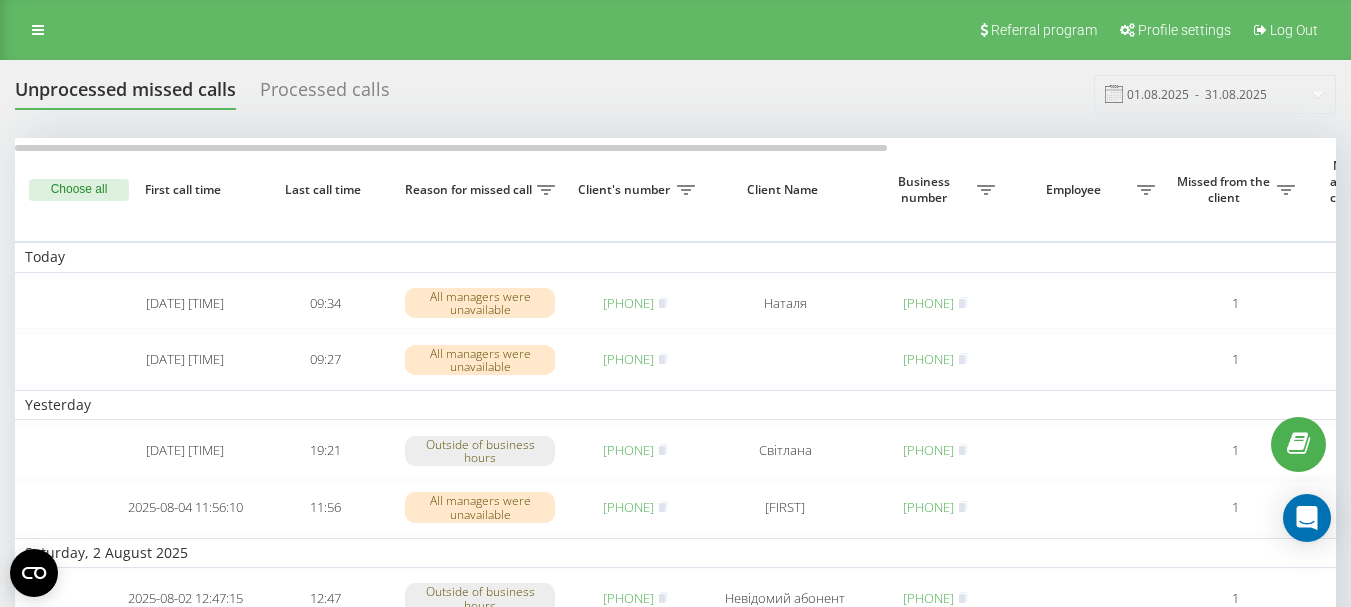 scroll, scrollTop: 0, scrollLeft: 0, axis: both 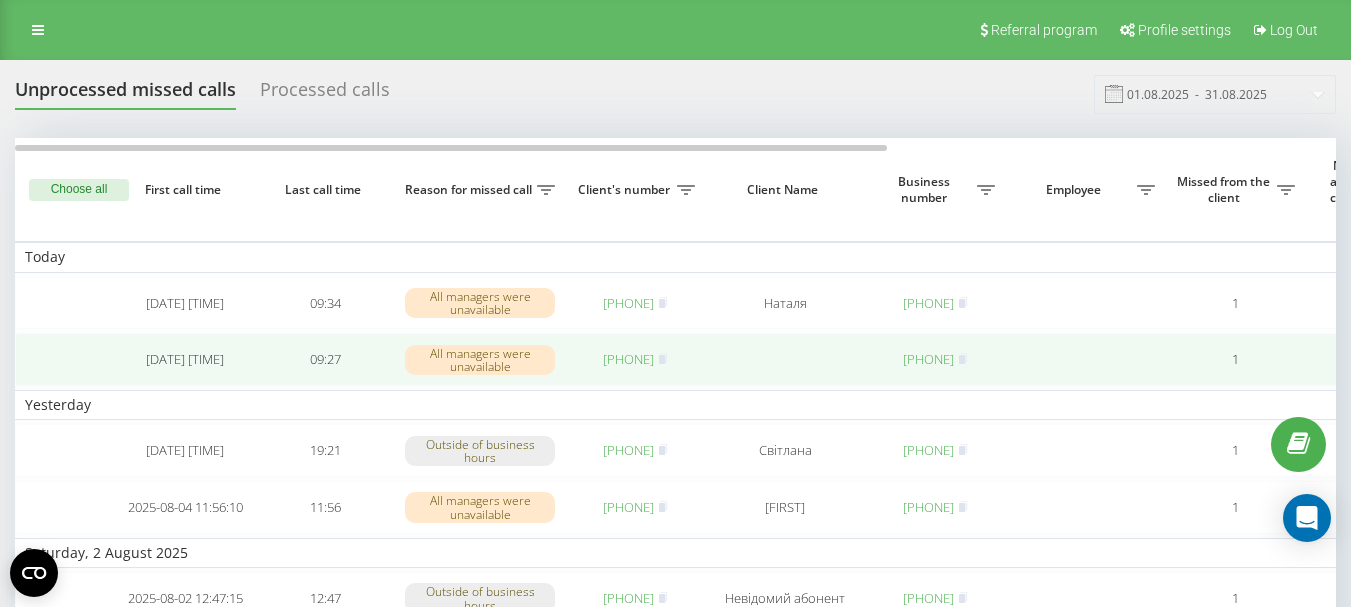 click on "380660398364" at bounding box center [628, 359] 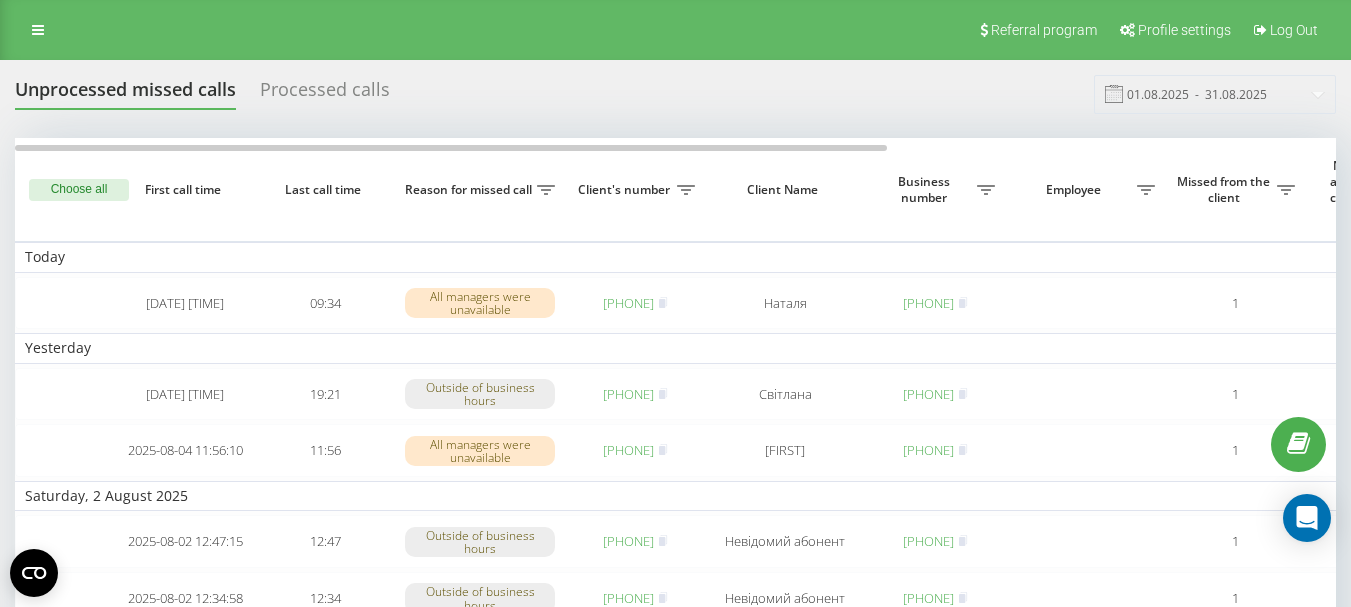 scroll, scrollTop: 0, scrollLeft: 0, axis: both 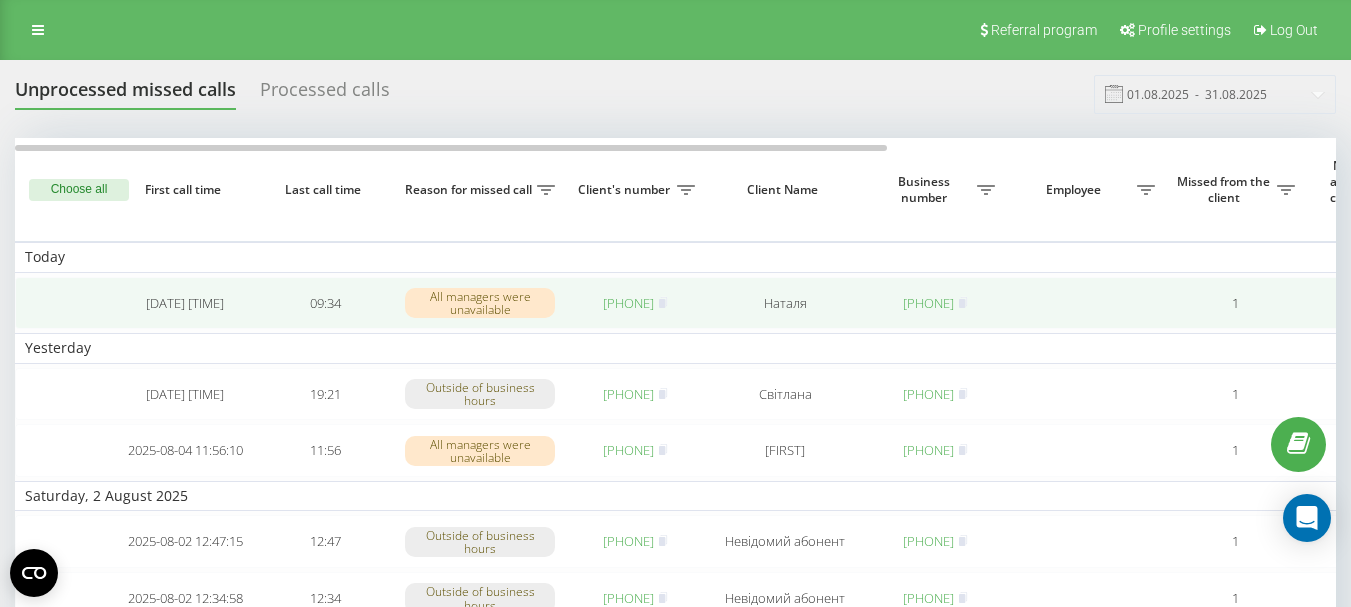 click on "[PHONE]" at bounding box center (628, 303) 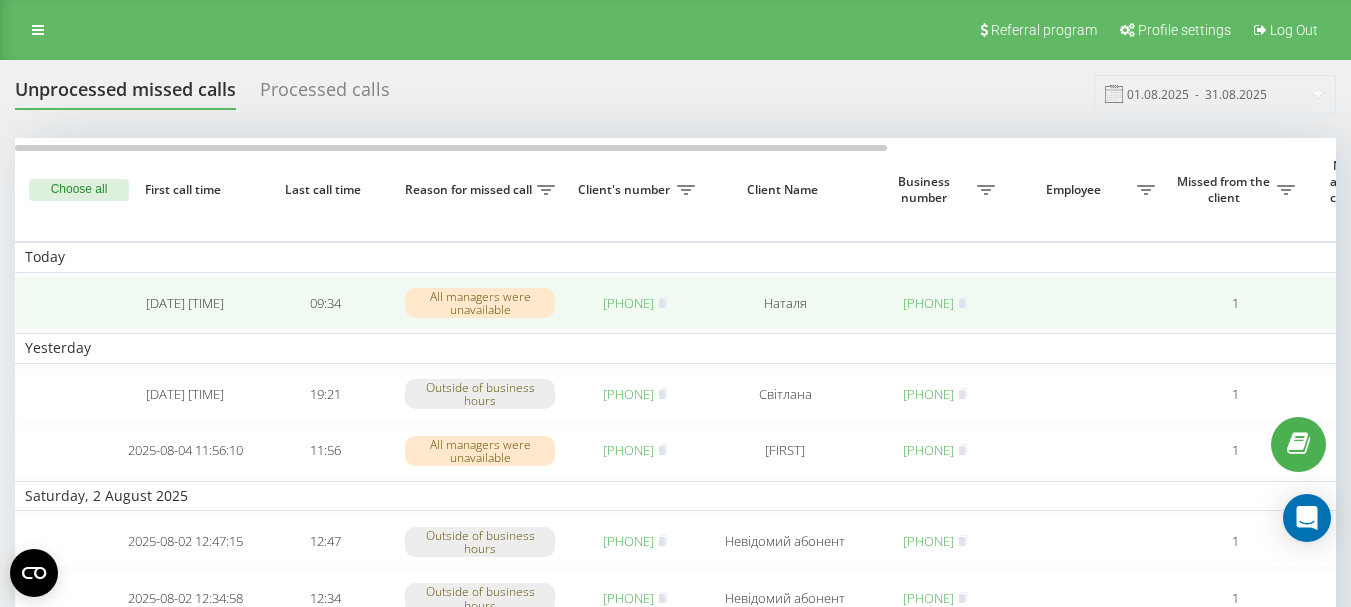 click on "380970110156" at bounding box center (628, 303) 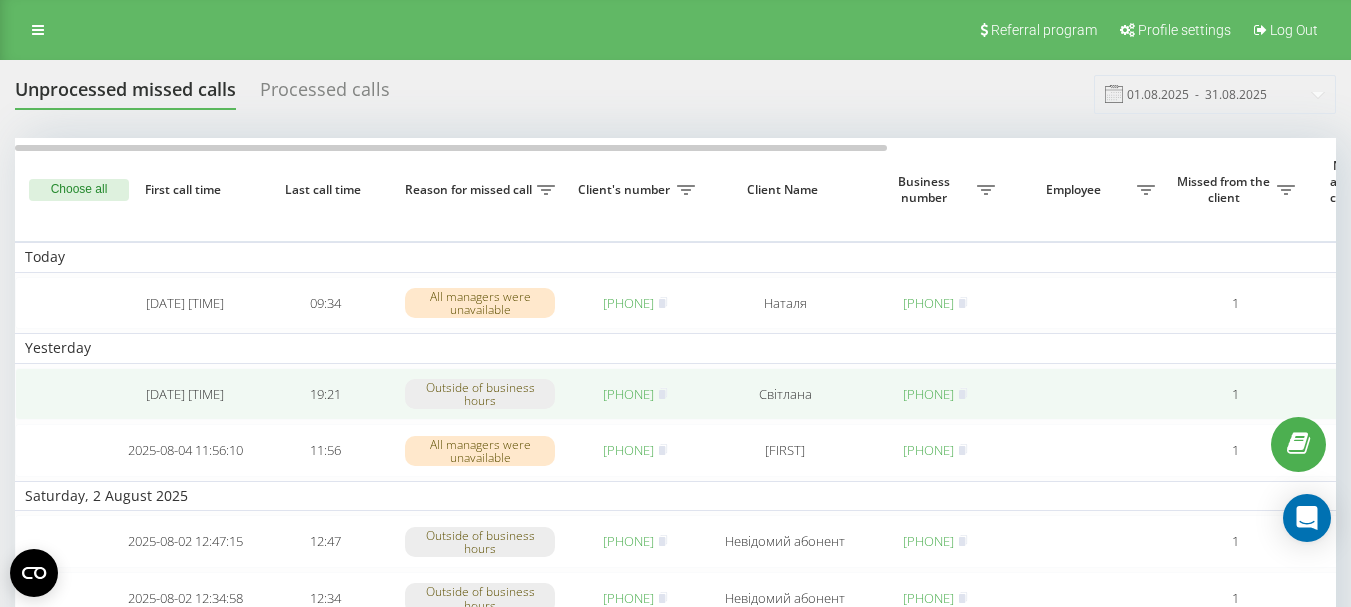 click on "380680438170" at bounding box center [628, 394] 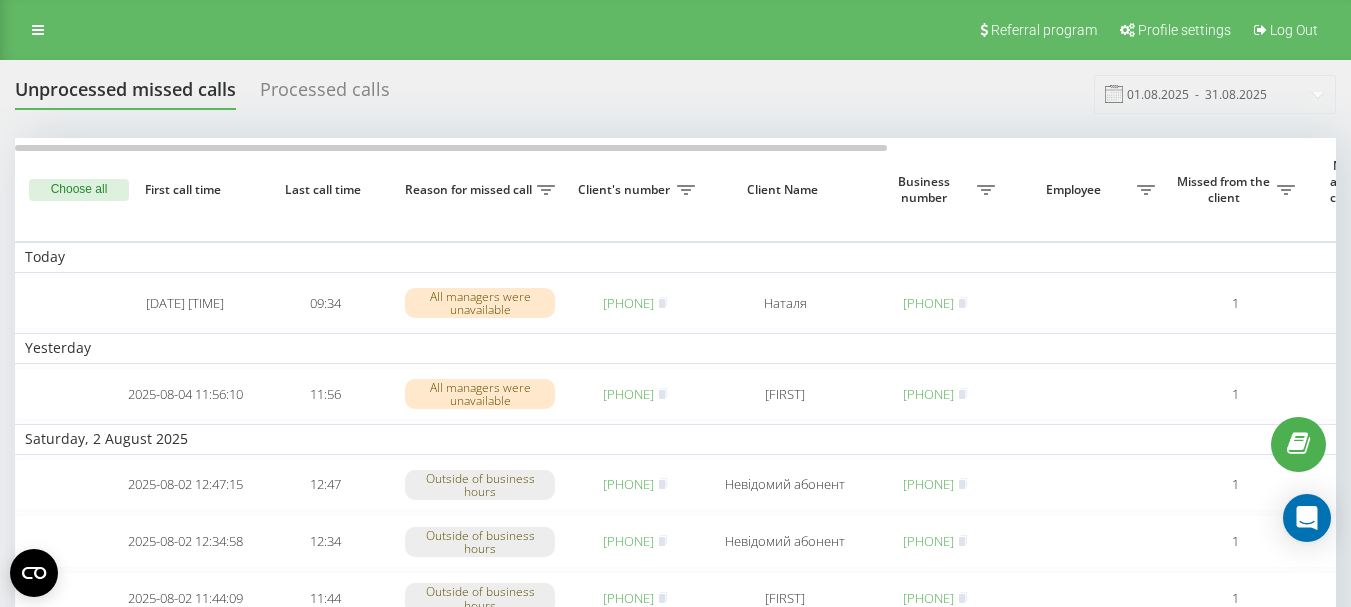 scroll, scrollTop: 0, scrollLeft: 0, axis: both 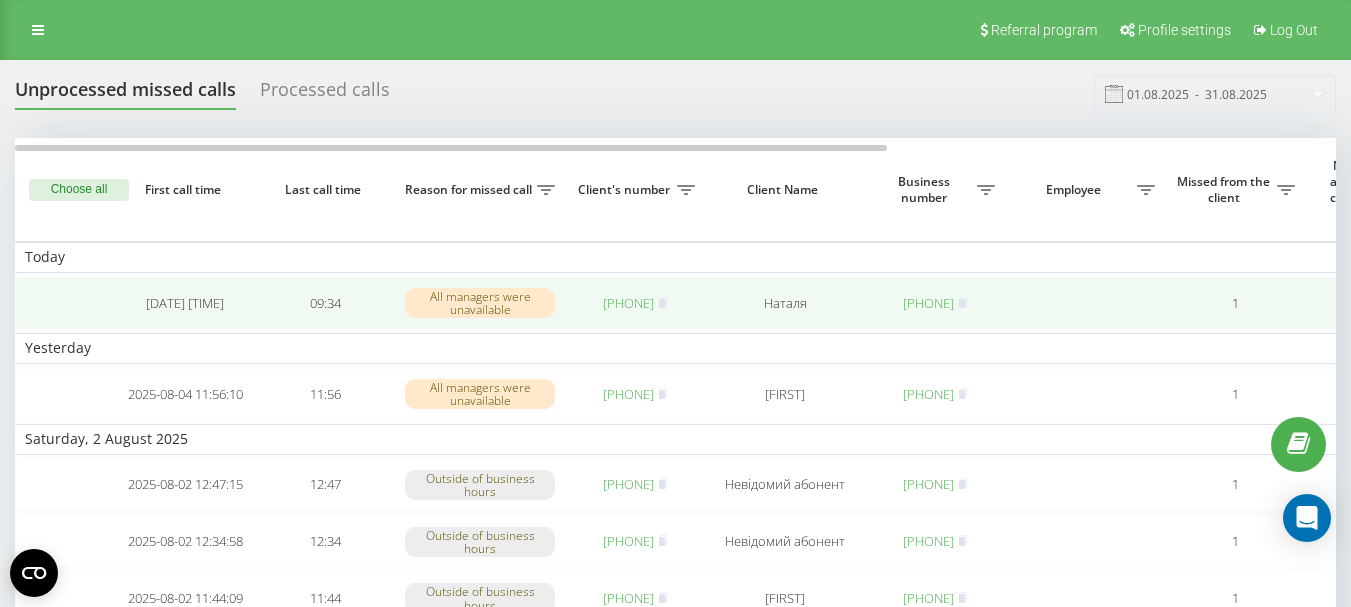 click on "380970110156" at bounding box center (628, 303) 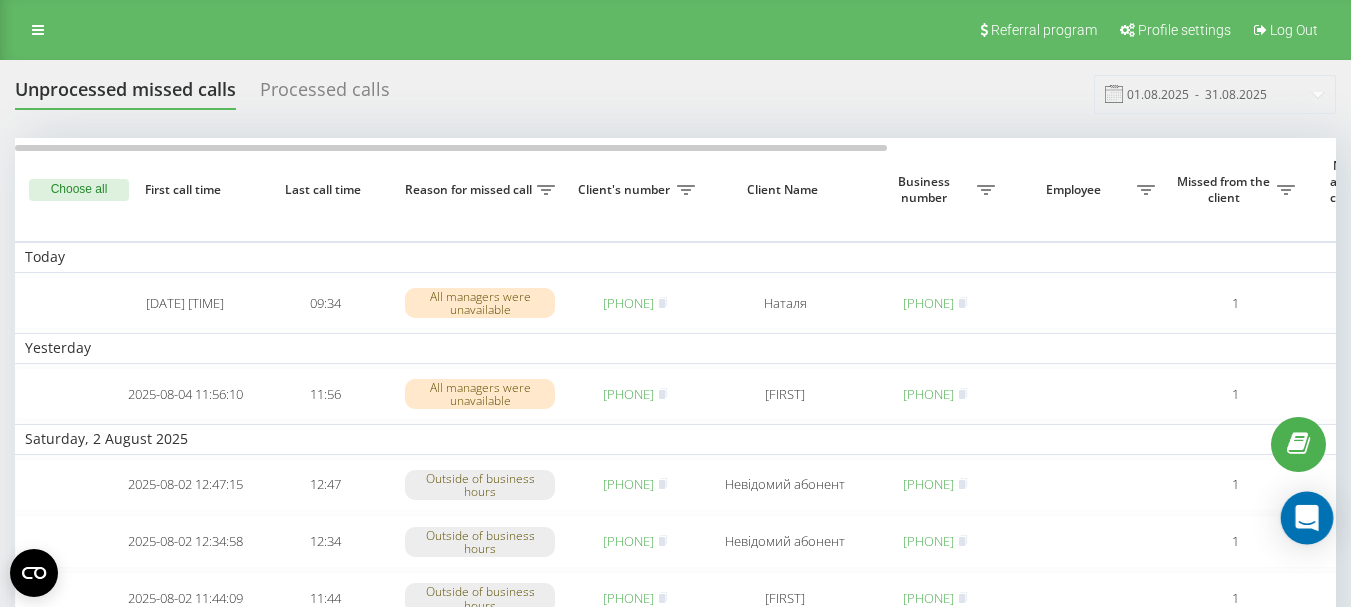 click 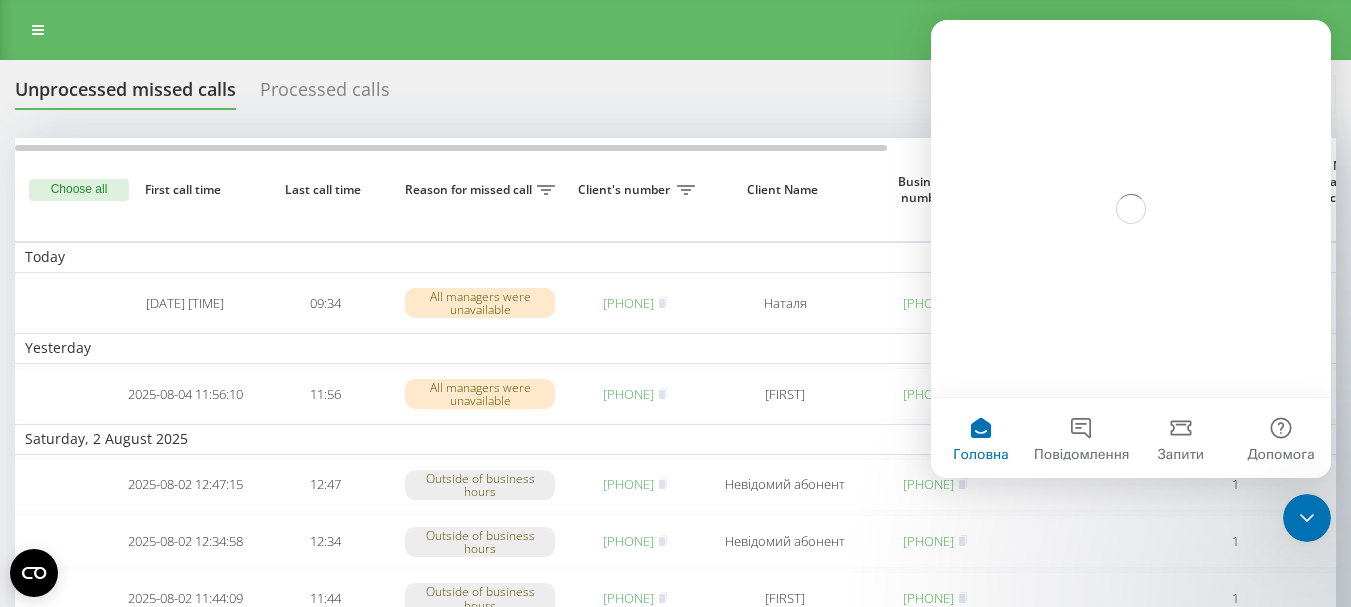 scroll, scrollTop: 0, scrollLeft: 0, axis: both 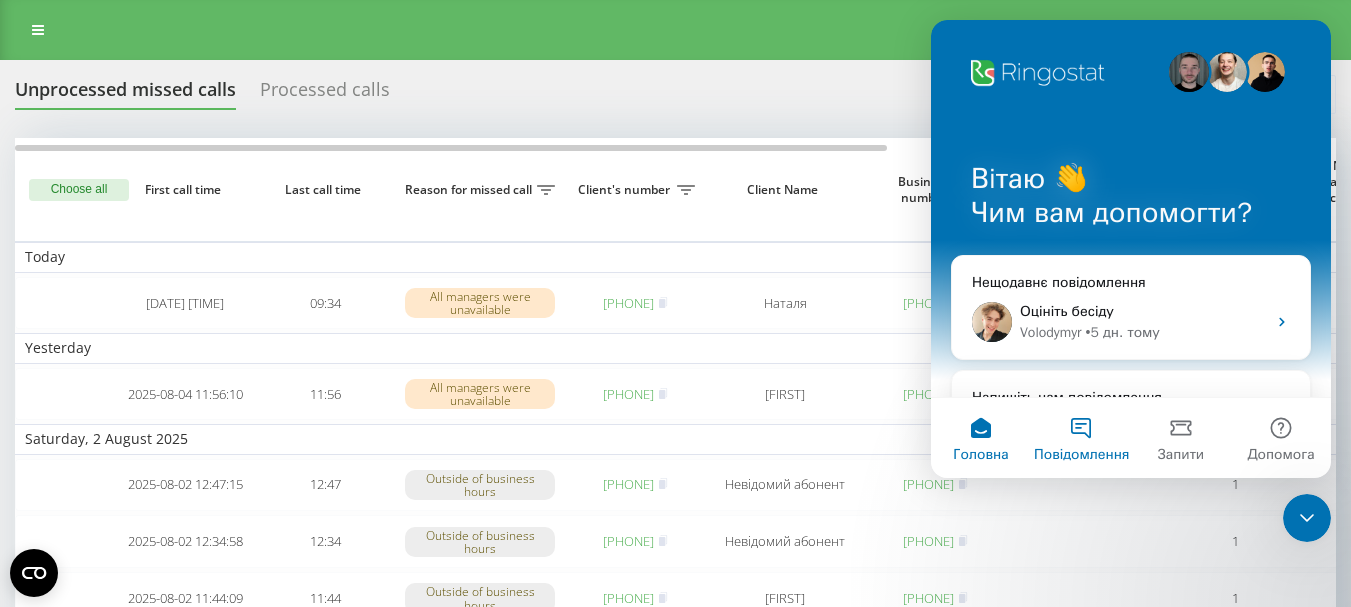 click on "Повідомлення" at bounding box center (1081, 438) 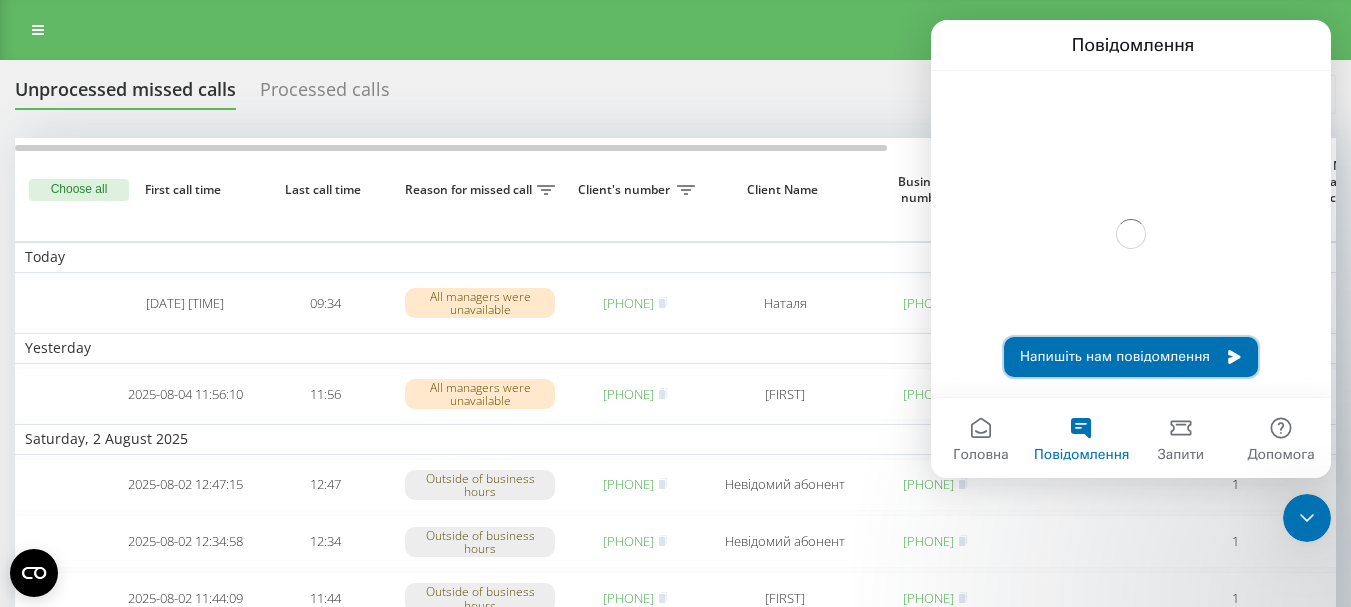 click on "Напишіть нам повідомлення" at bounding box center [1131, 357] 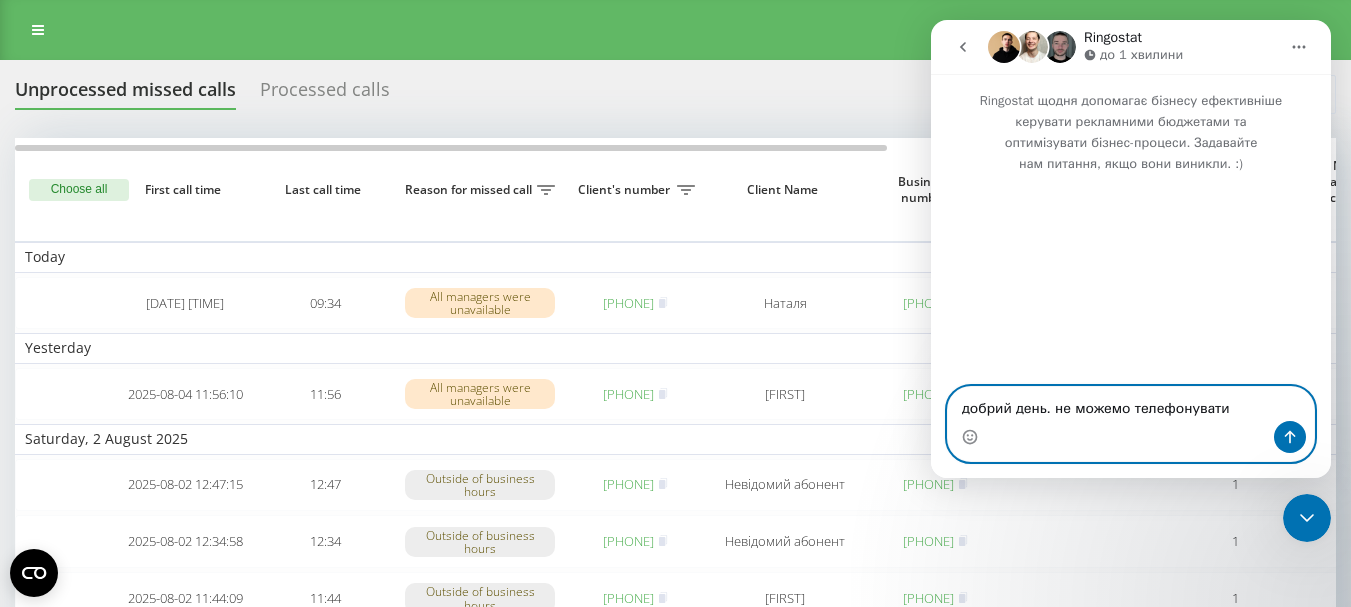 paste on "[PHONE]" 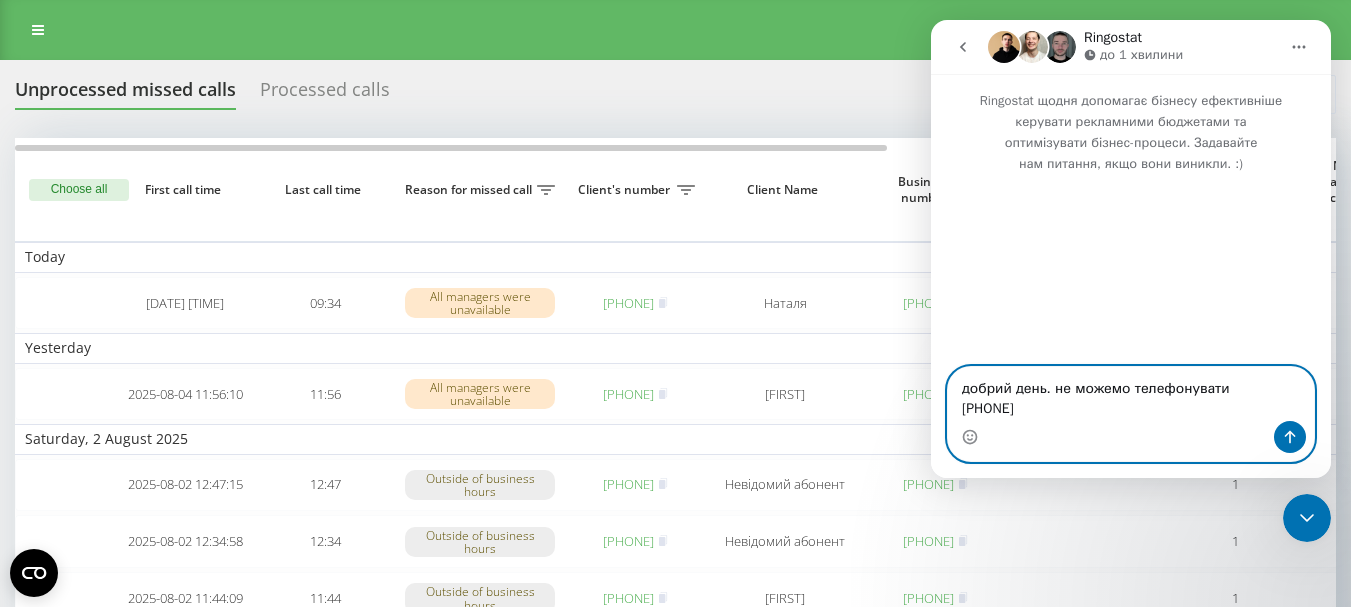 type 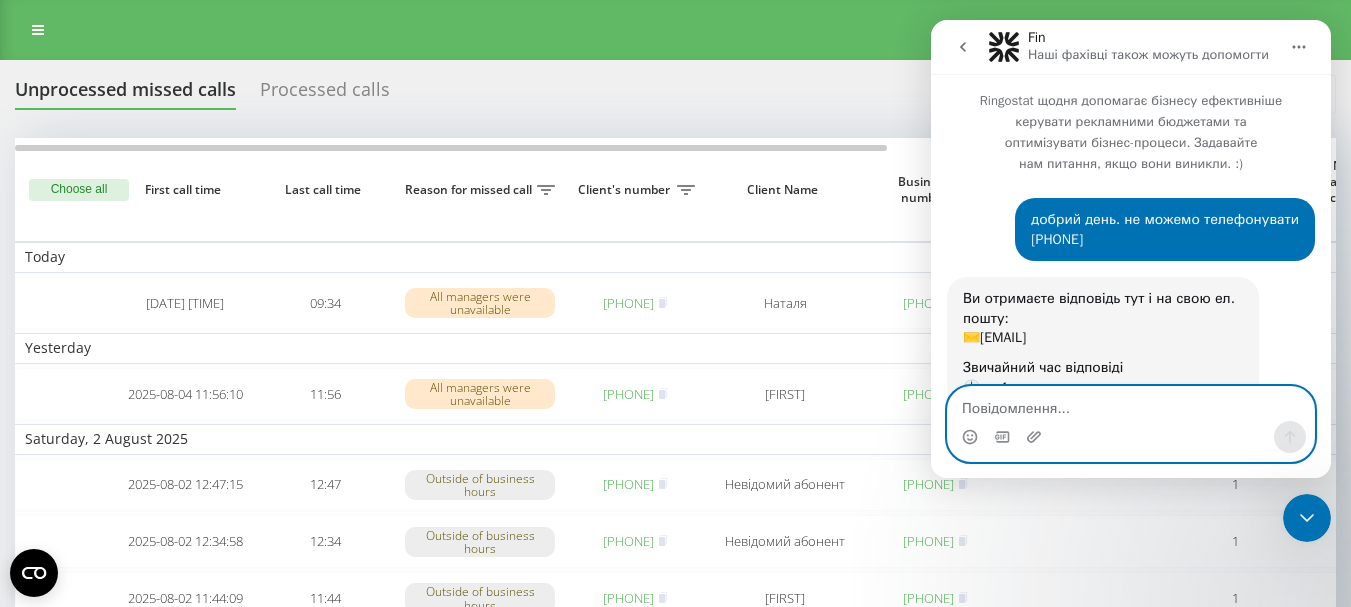 scroll, scrollTop: 43, scrollLeft: 0, axis: vertical 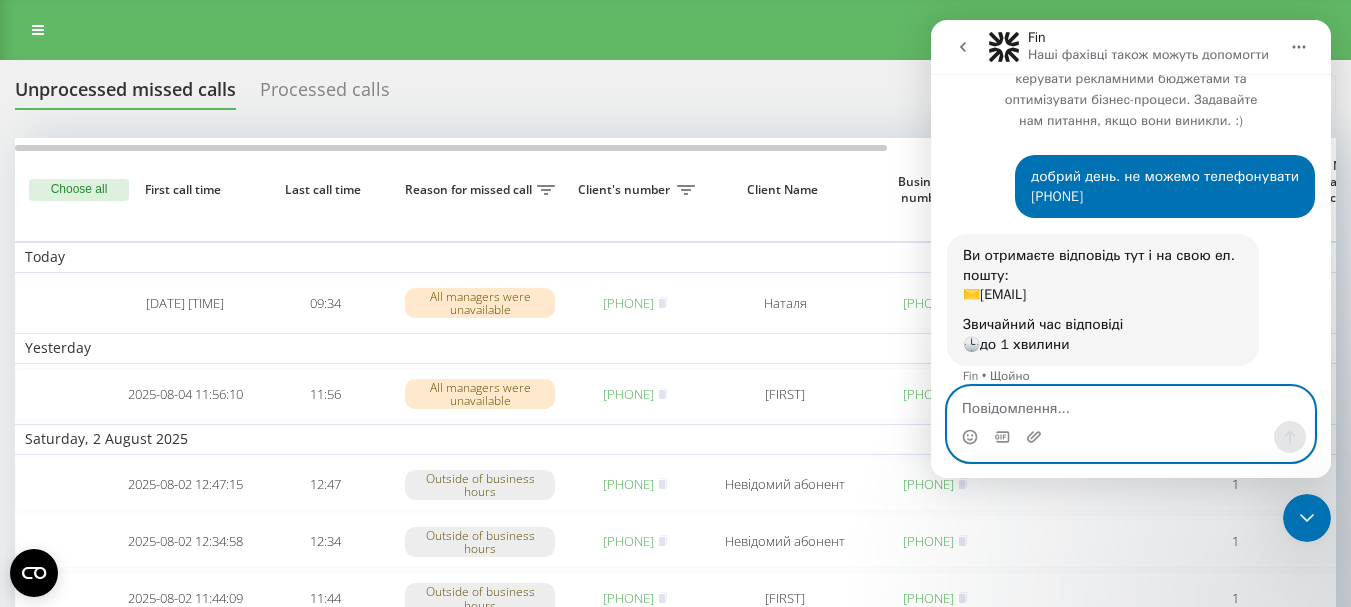 paste on "[PHONE]" 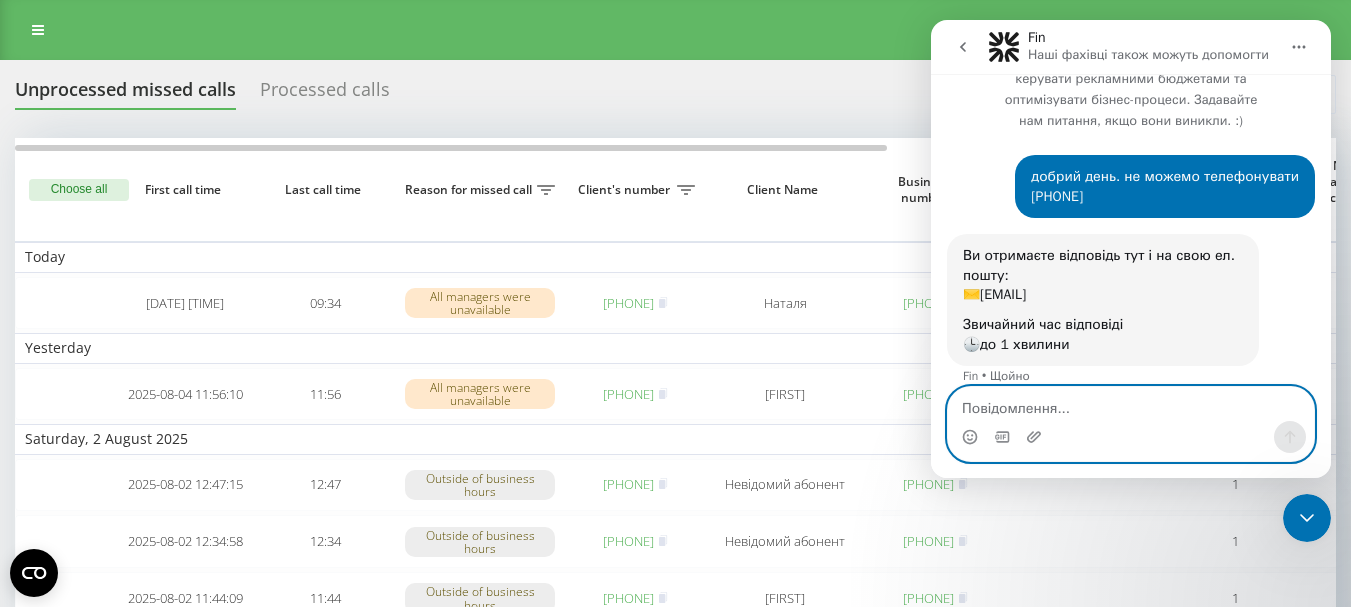 scroll, scrollTop: 103, scrollLeft: 0, axis: vertical 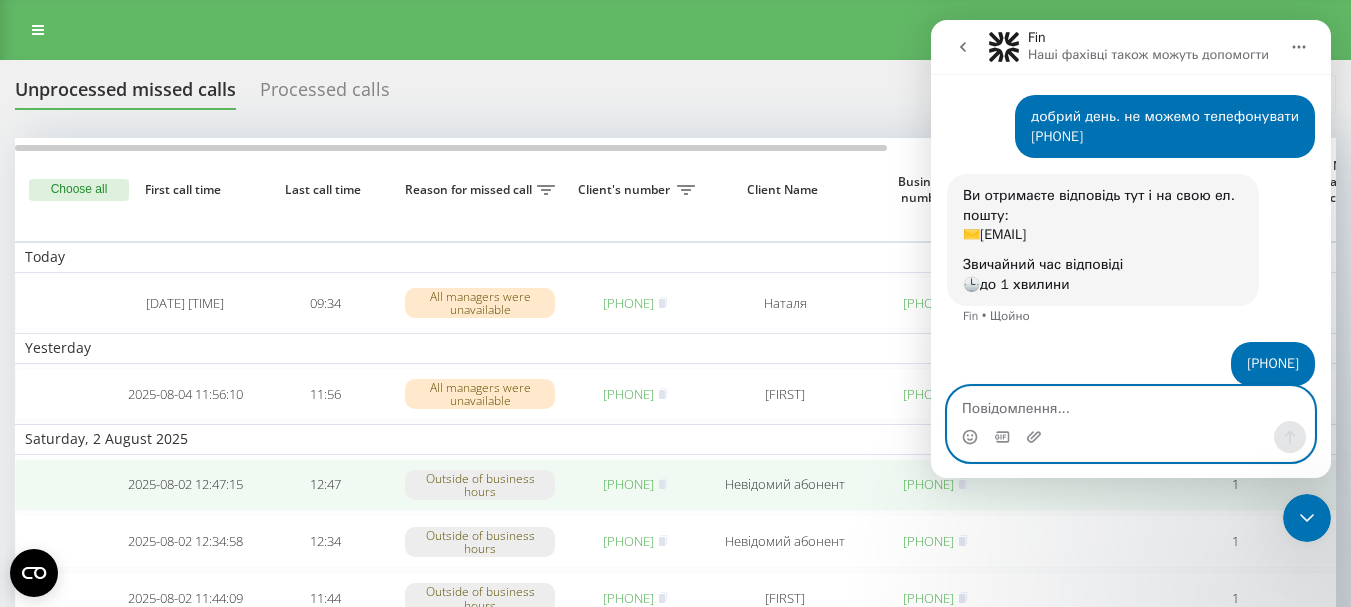 paste on "[PHONE]" 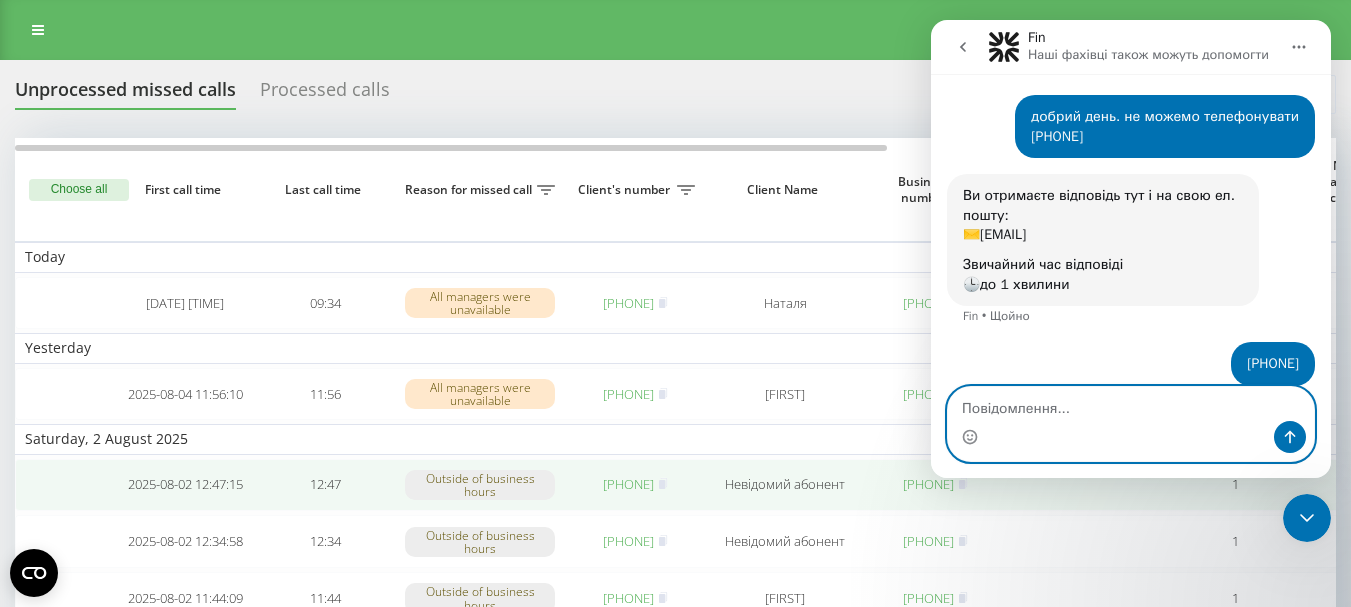 scroll, scrollTop: 148, scrollLeft: 0, axis: vertical 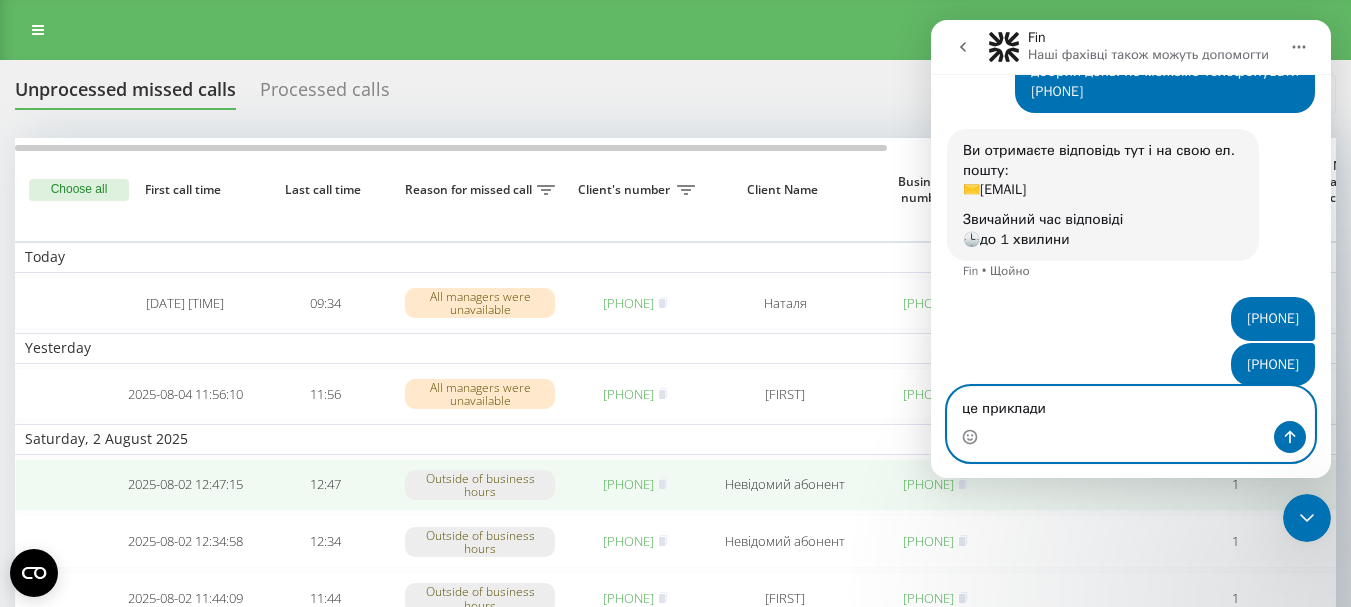 type on "це приклади" 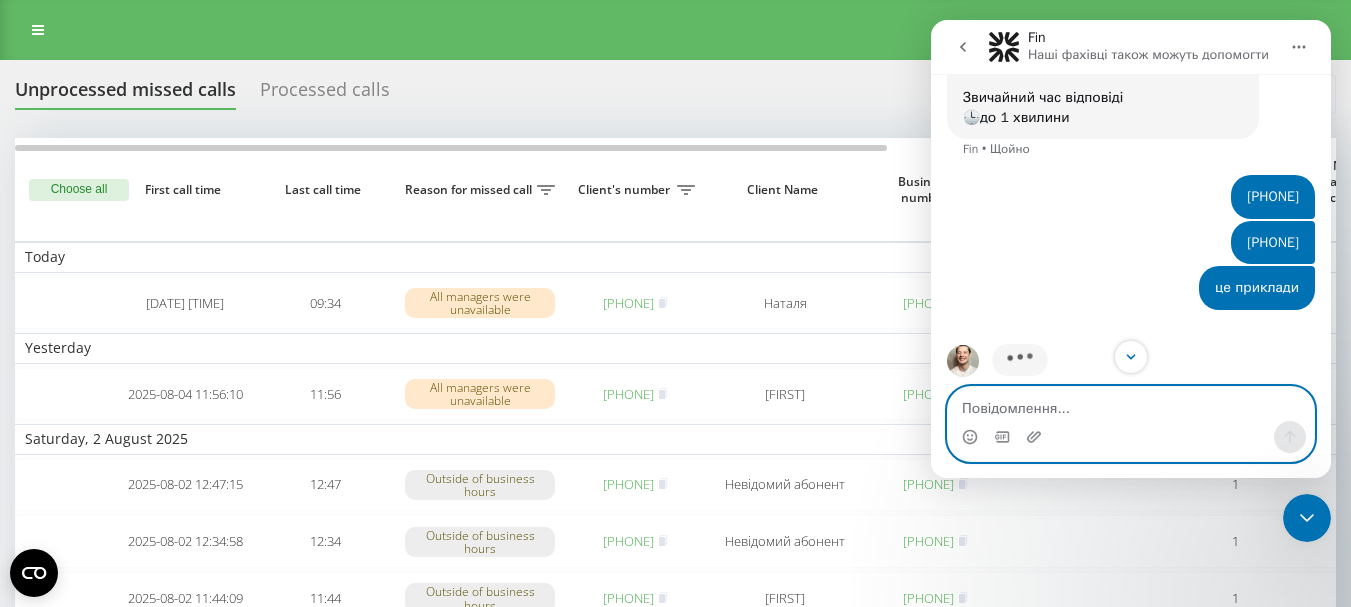 scroll, scrollTop: 271, scrollLeft: 0, axis: vertical 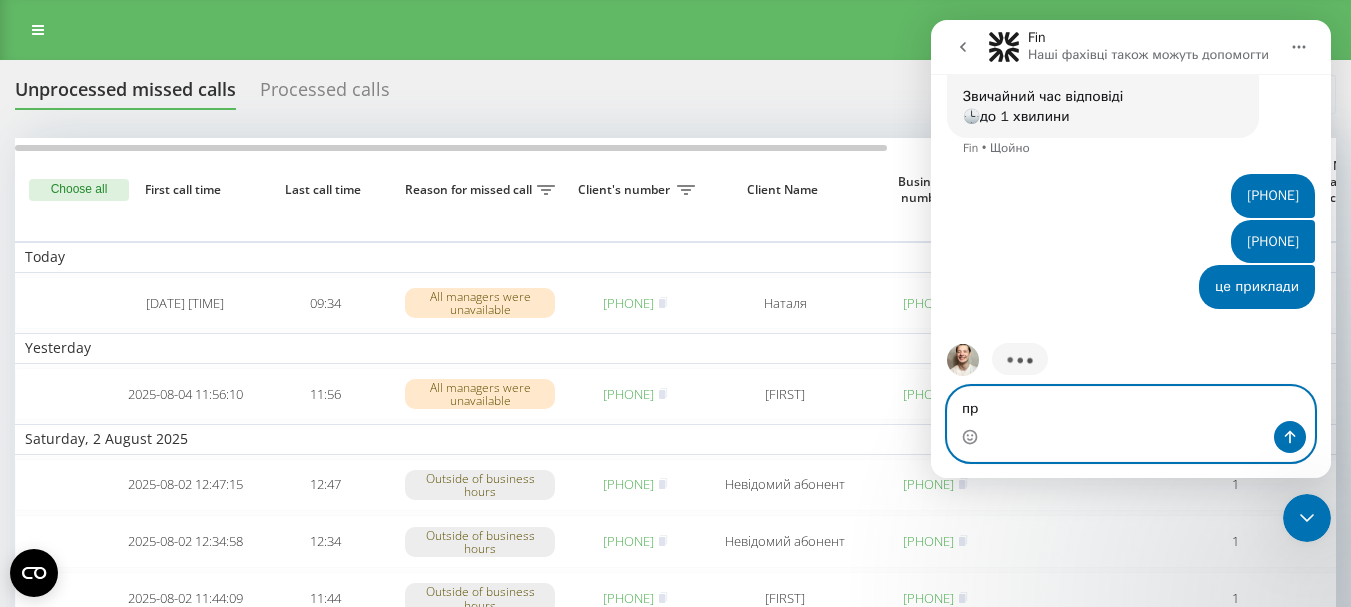 type on "п" 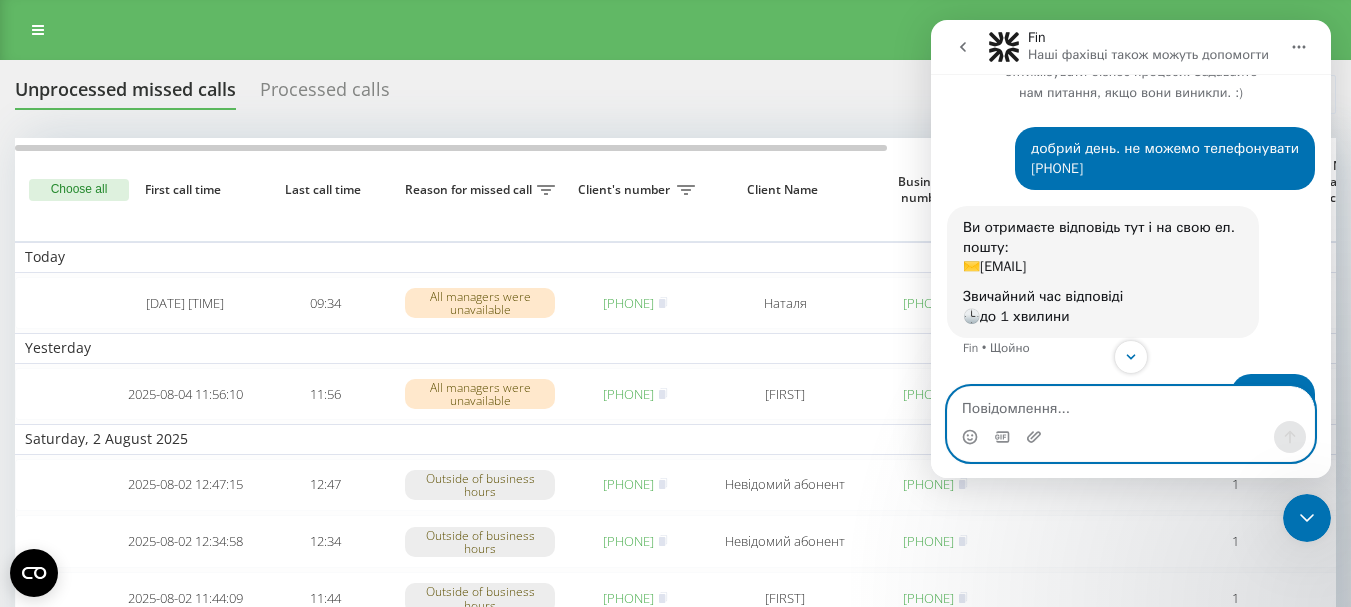 scroll, scrollTop: 271, scrollLeft: 0, axis: vertical 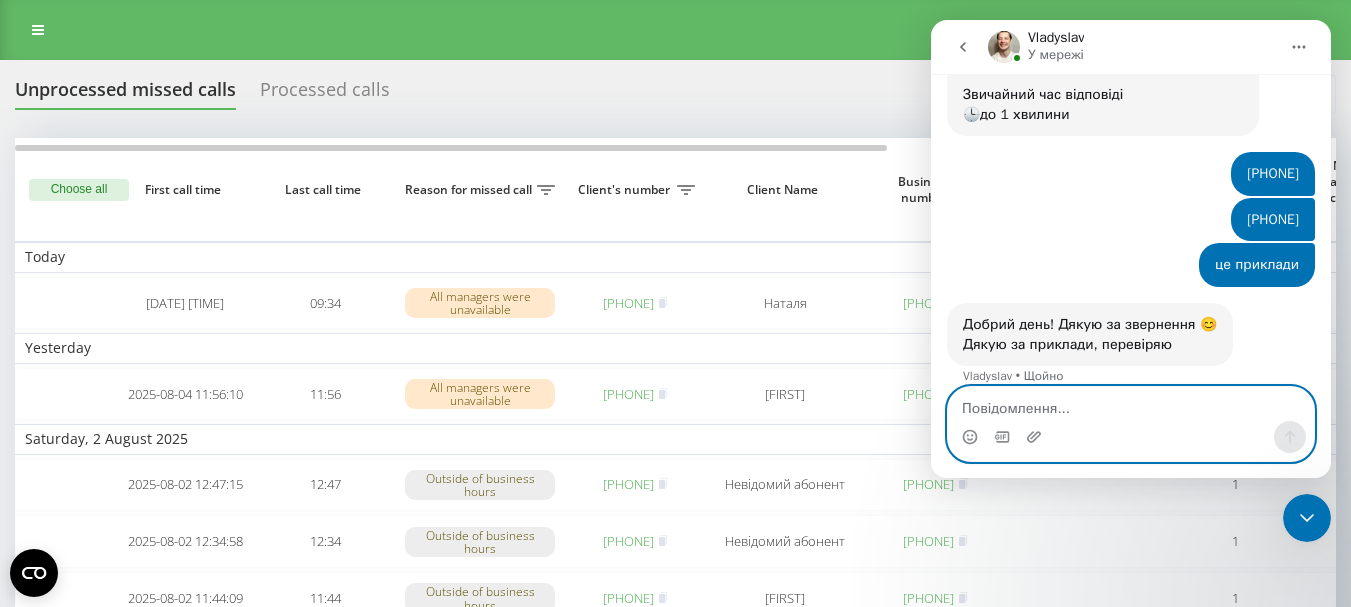 paste on "[PHONE]" 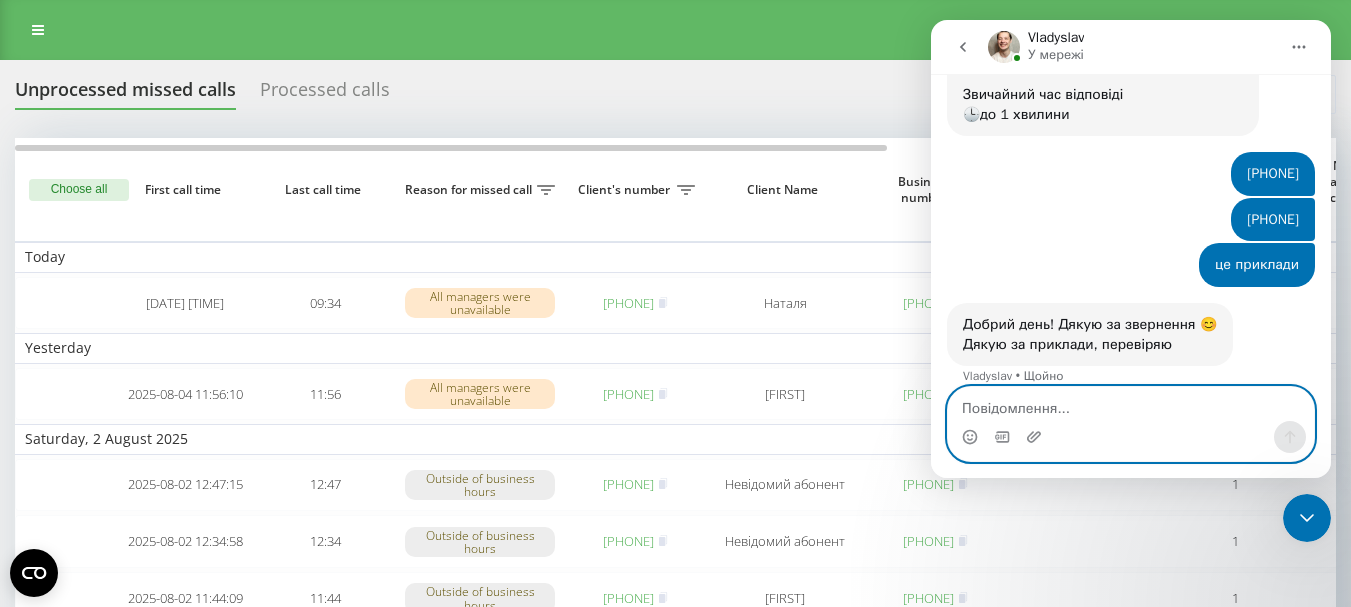scroll, scrollTop: 333, scrollLeft: 0, axis: vertical 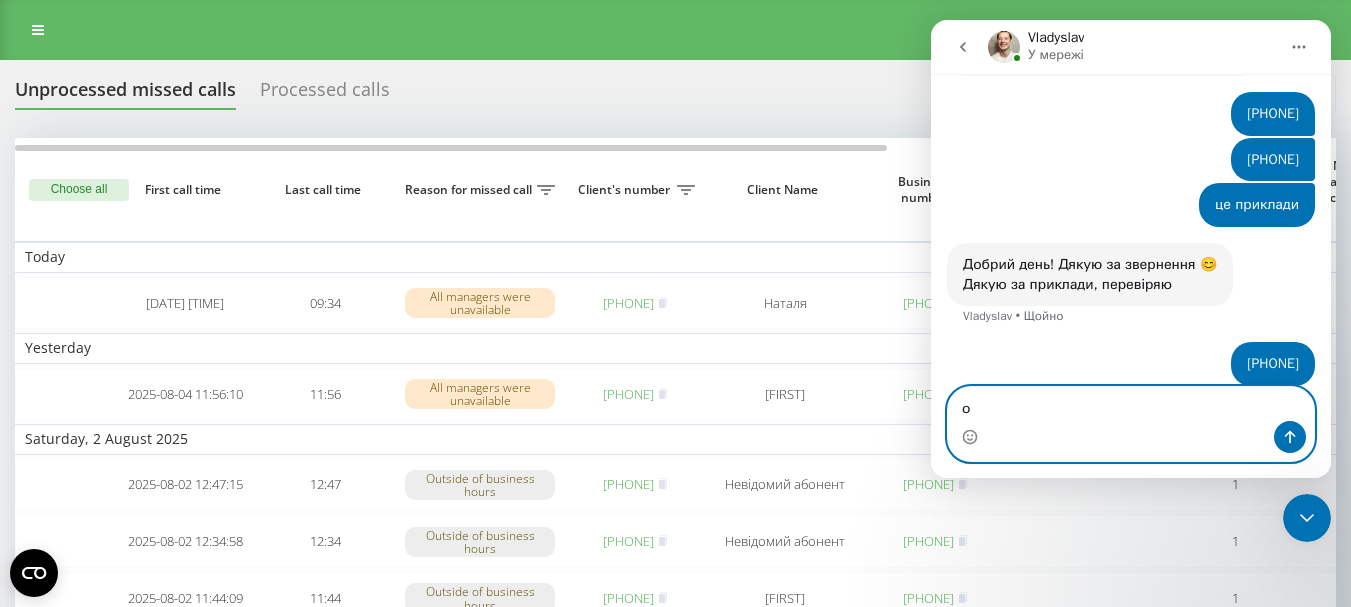type on "ок" 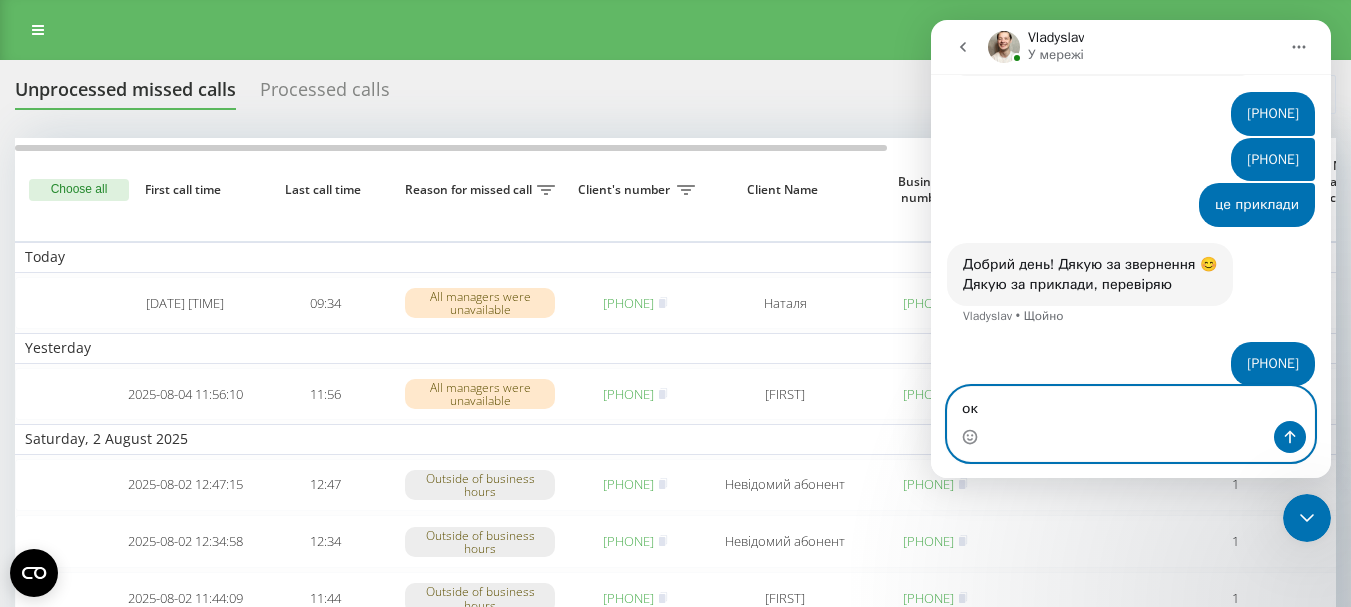 type 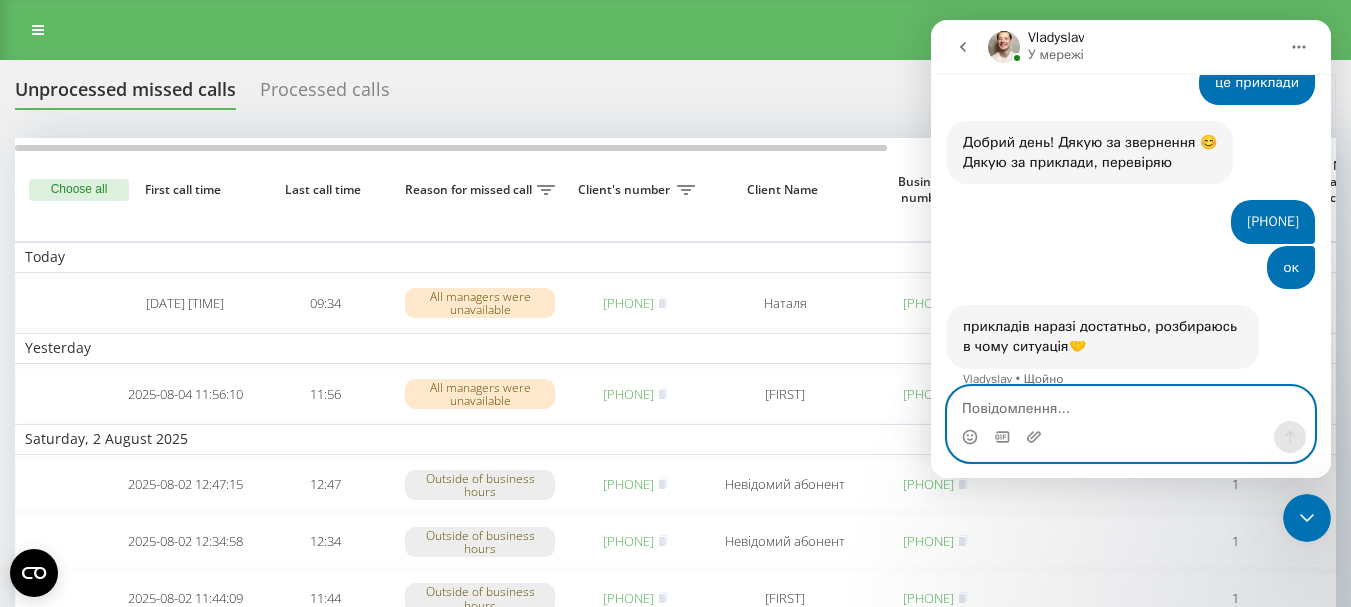 scroll, scrollTop: 458, scrollLeft: 0, axis: vertical 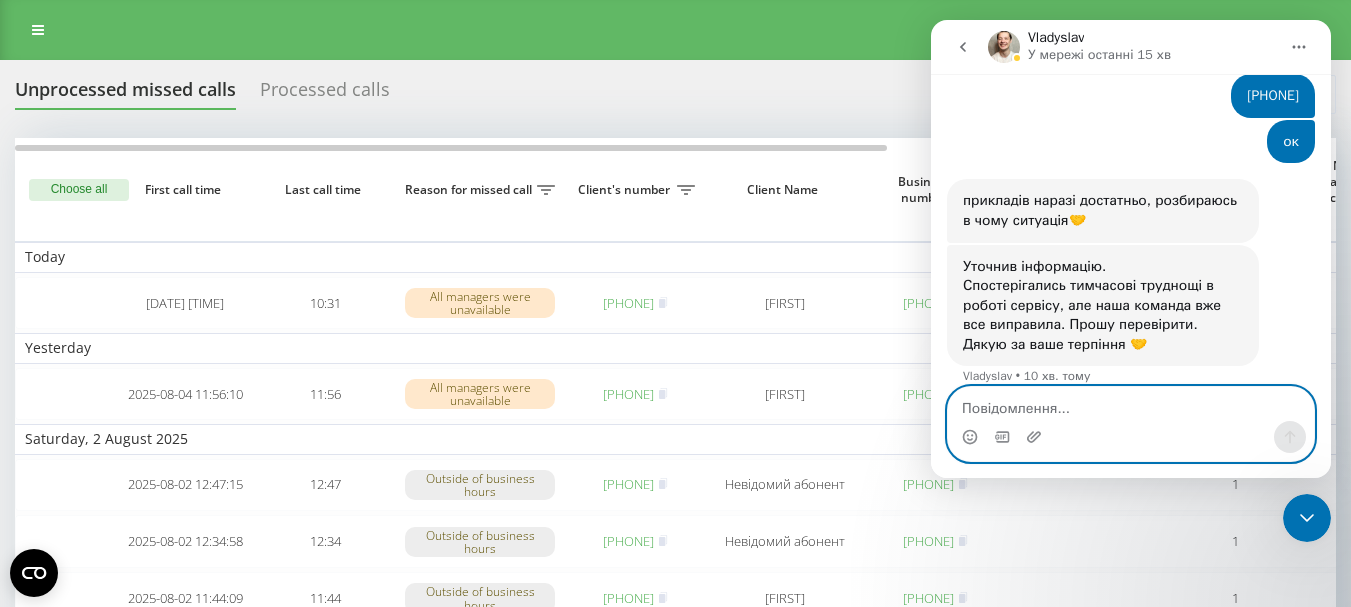 paste on "[PHONE]" 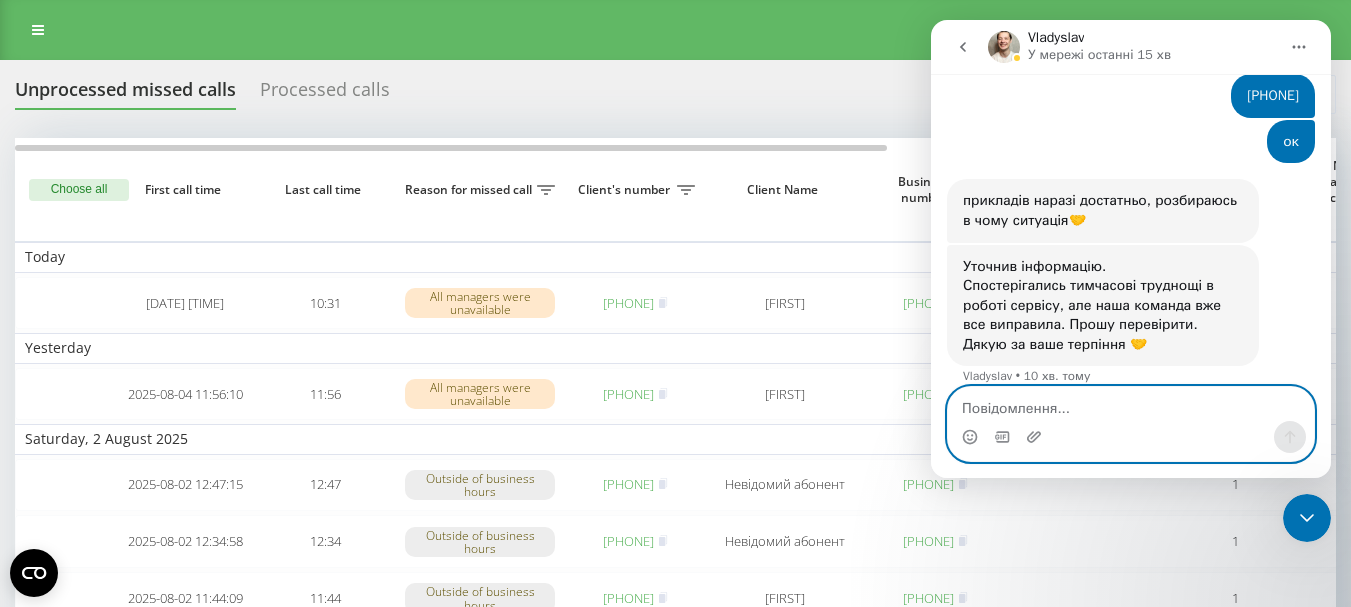 scroll, scrollTop: 641, scrollLeft: 0, axis: vertical 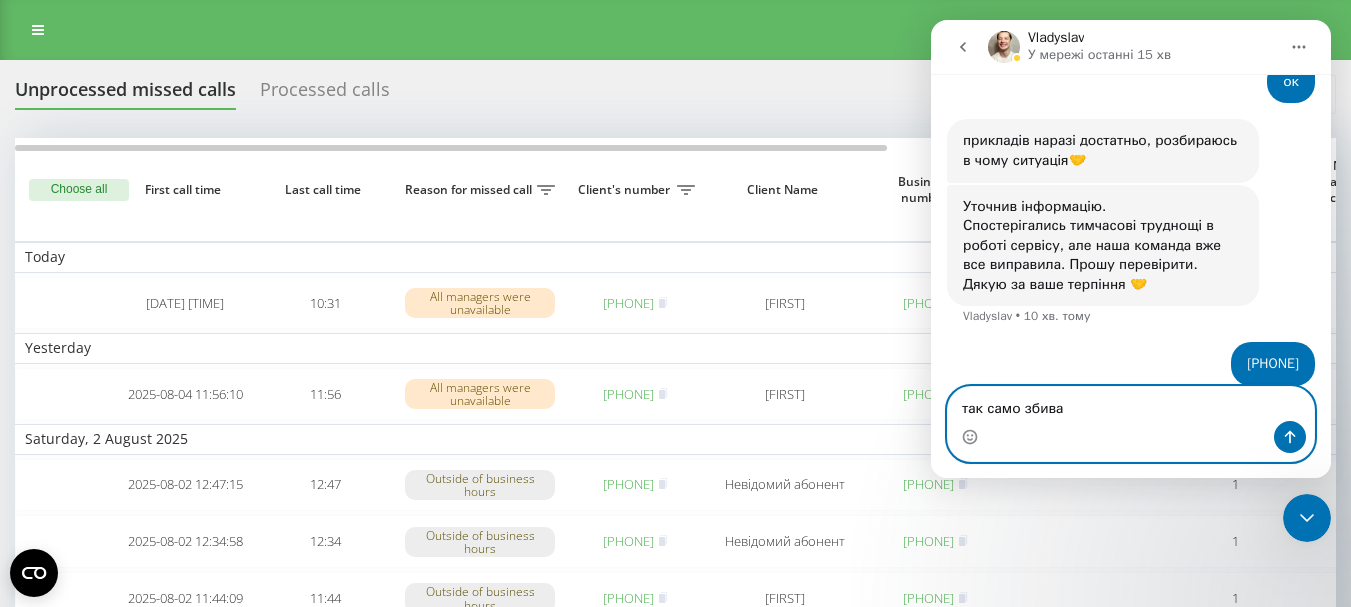 type on "так само збиває" 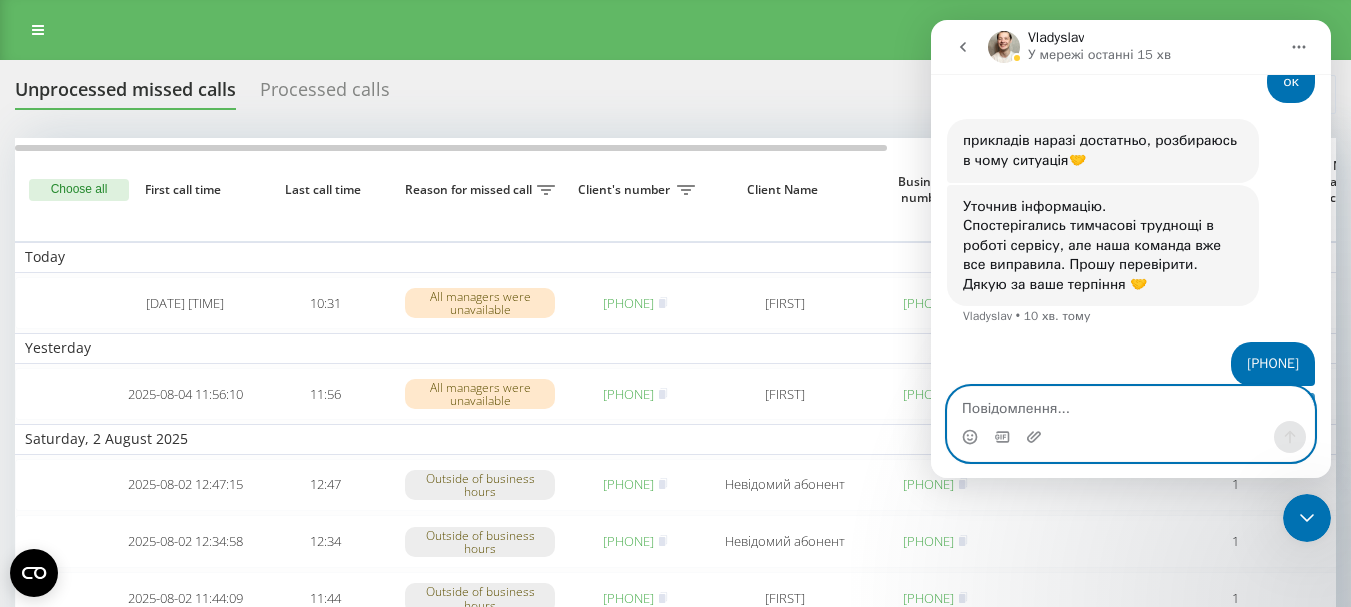 scroll, scrollTop: 687, scrollLeft: 0, axis: vertical 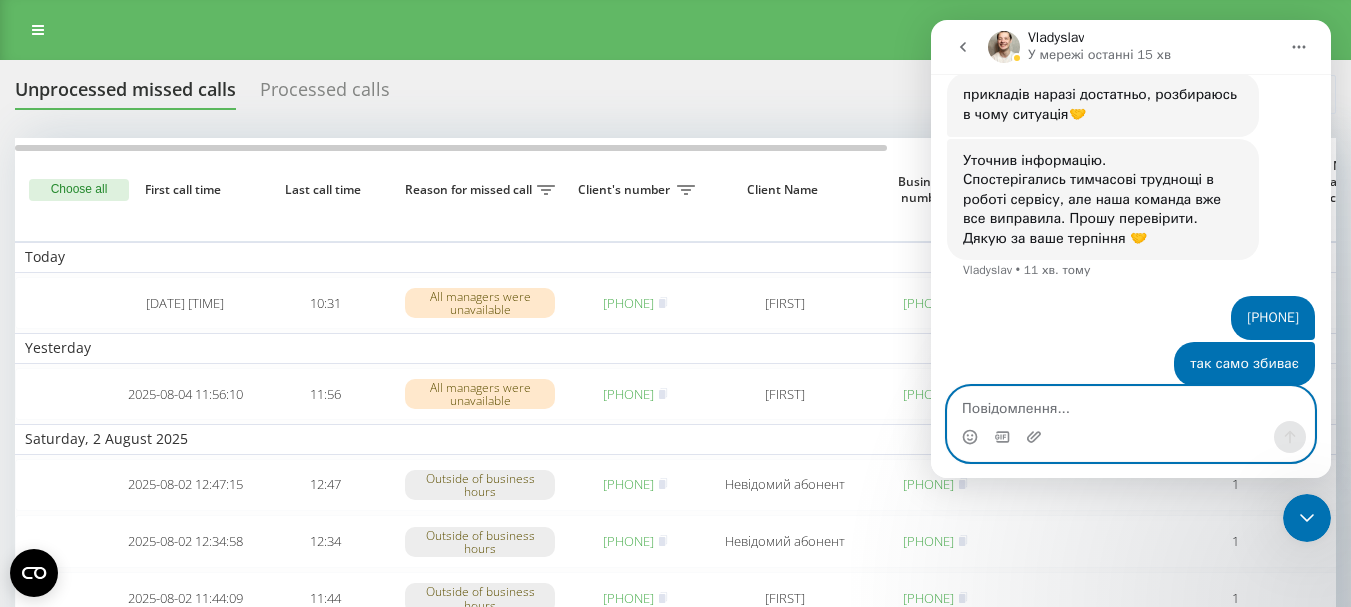 paste on "380681001472" 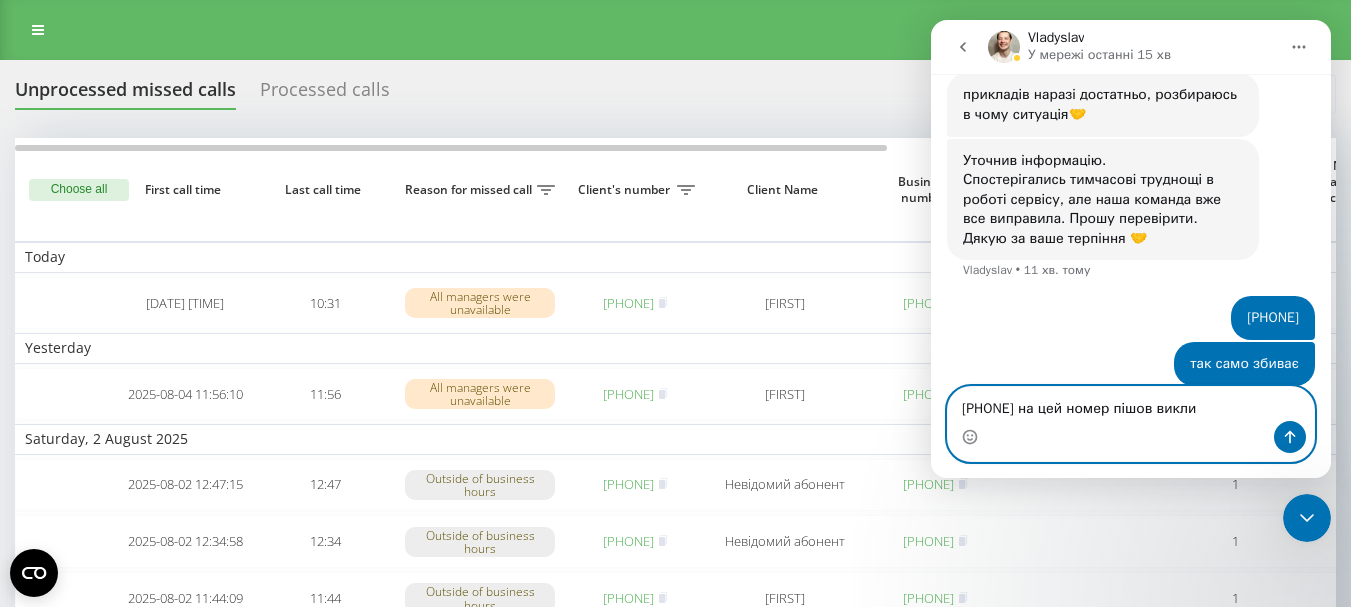 type on "[PHONE] на цей номер пішов виклик" 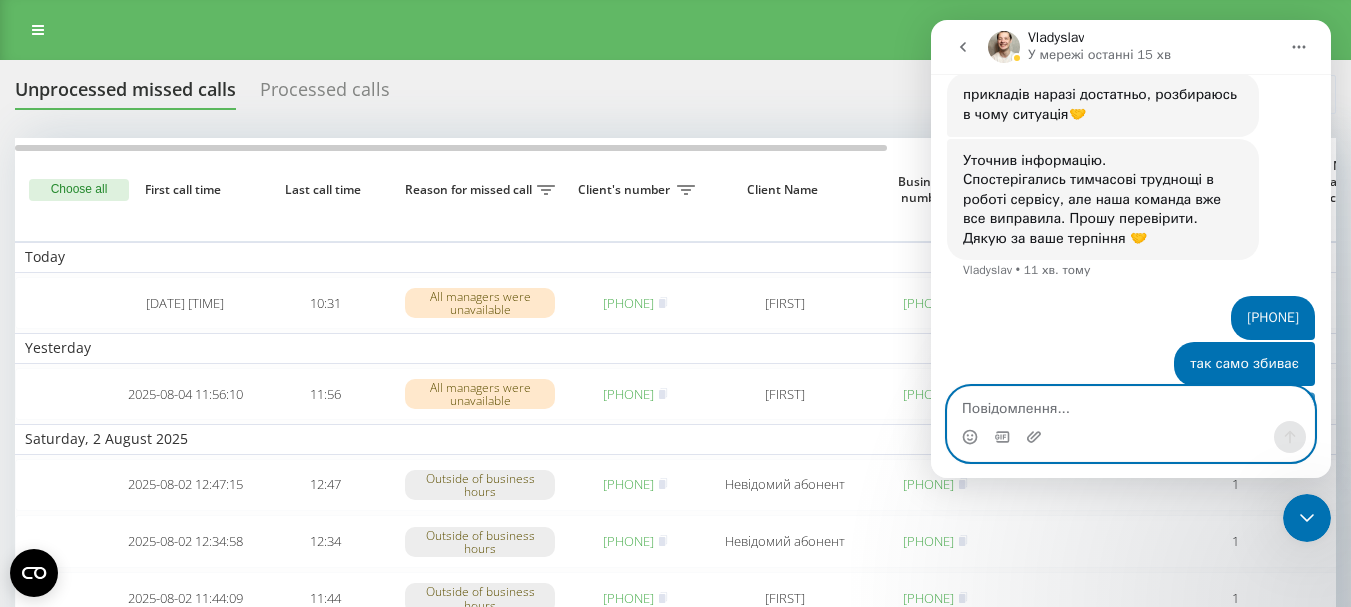 scroll, scrollTop: 732, scrollLeft: 0, axis: vertical 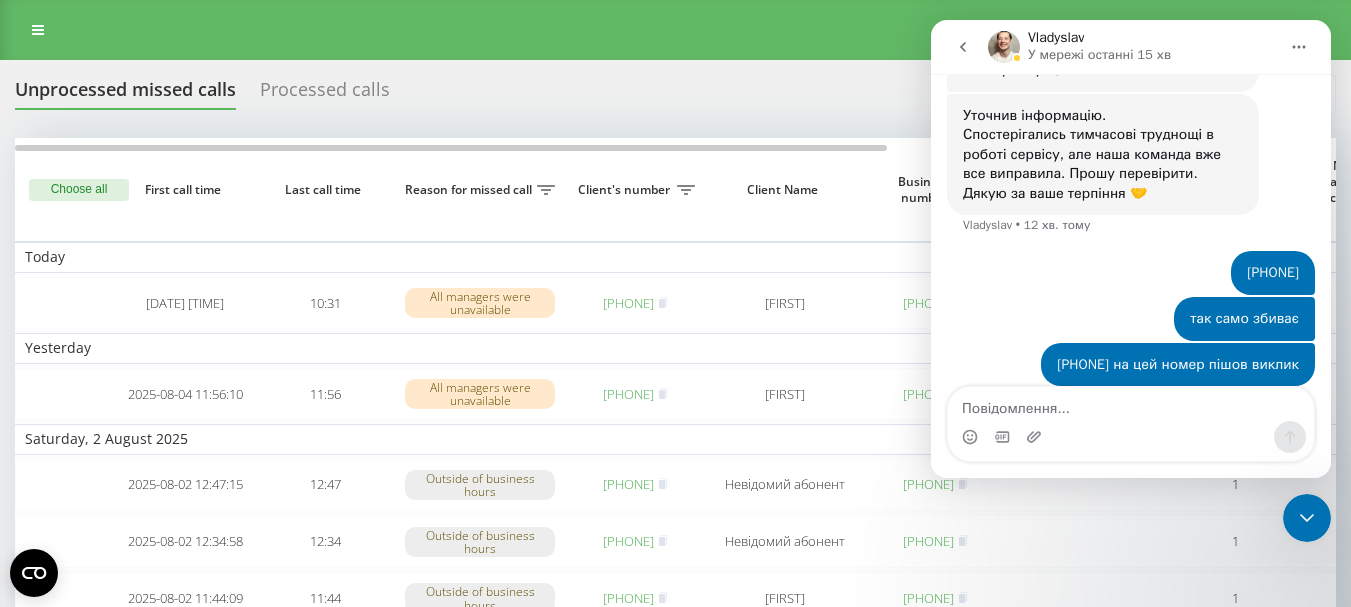 drag, startPoint x: 1167, startPoint y: 348, endPoint x: 1170, endPoint y: 250, distance: 98.045906 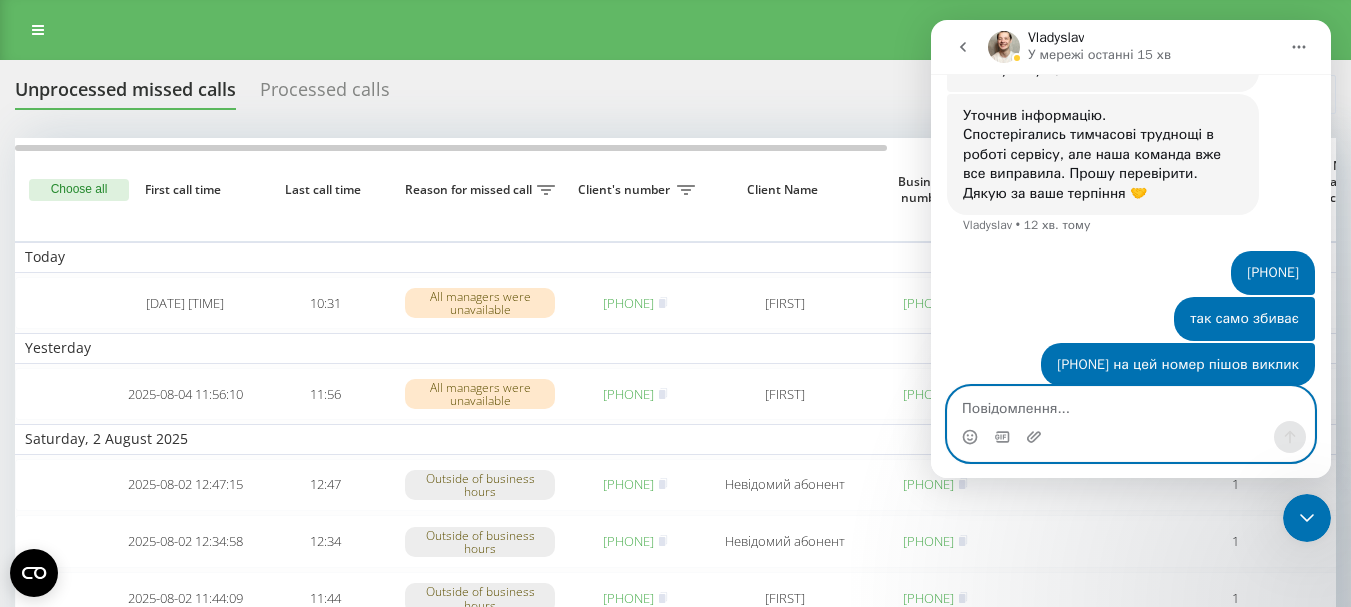 click at bounding box center [1131, 404] 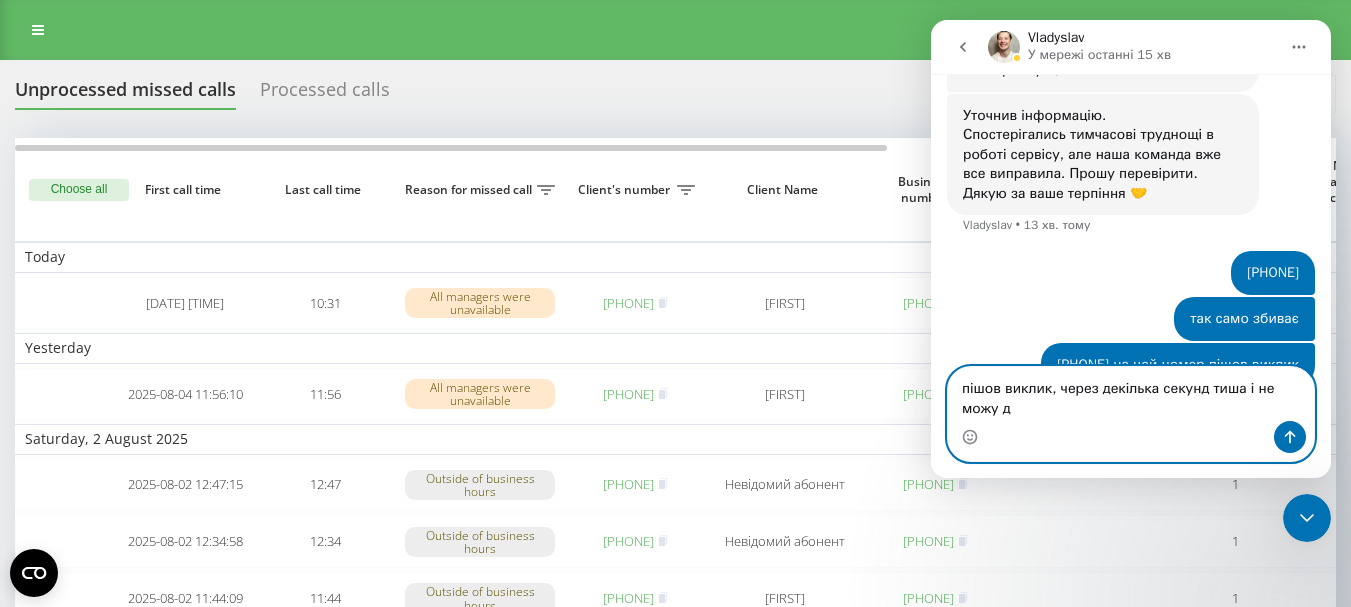 scroll, scrollTop: 752, scrollLeft: 0, axis: vertical 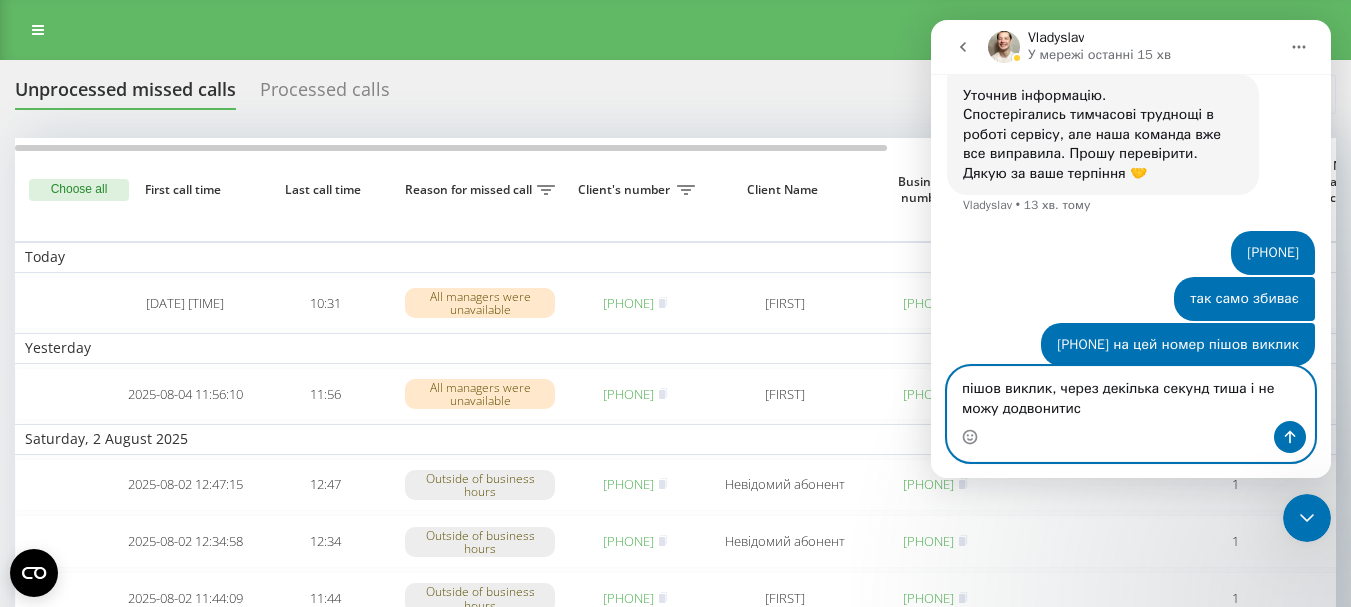 type on "пішов виклик, через декілька секунд тиша і не можу додвонитися" 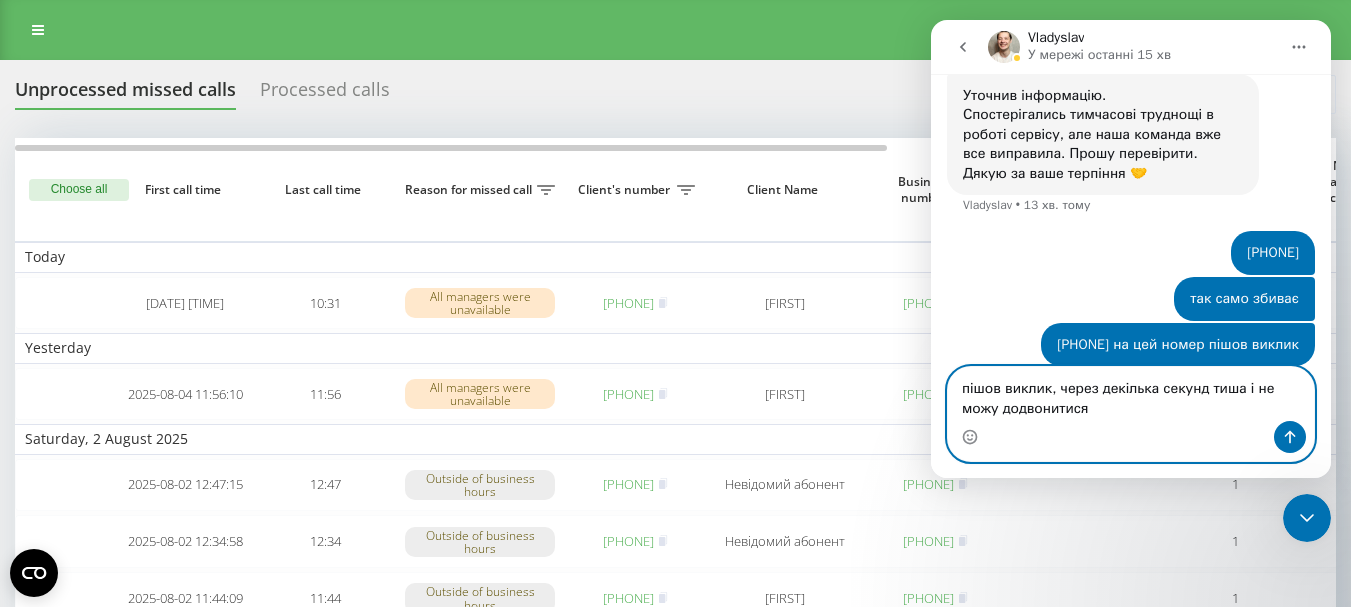 type 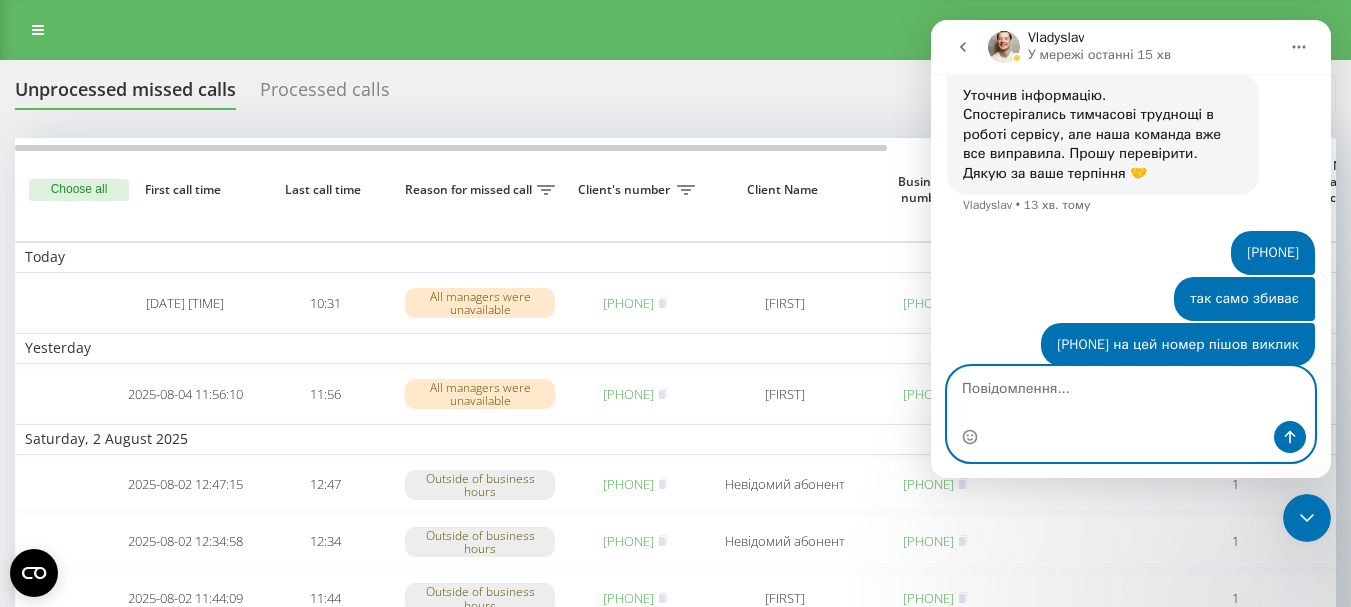 scroll, scrollTop: 797, scrollLeft: 0, axis: vertical 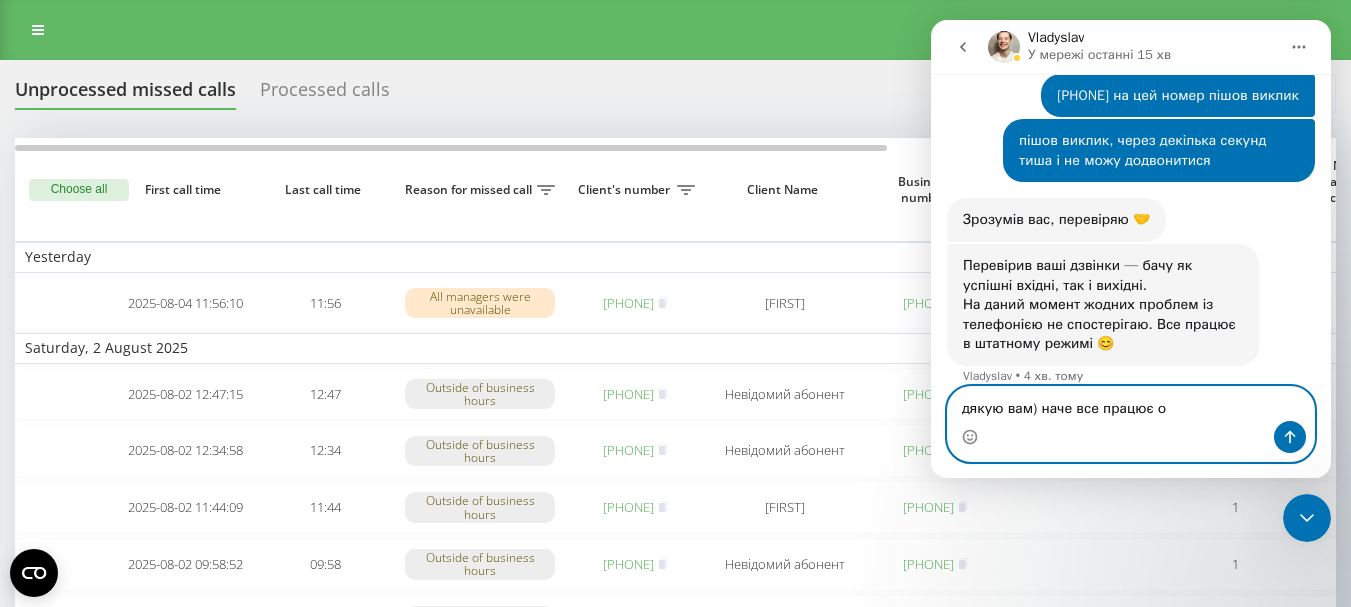 type on "дякую вам) наче все працює" 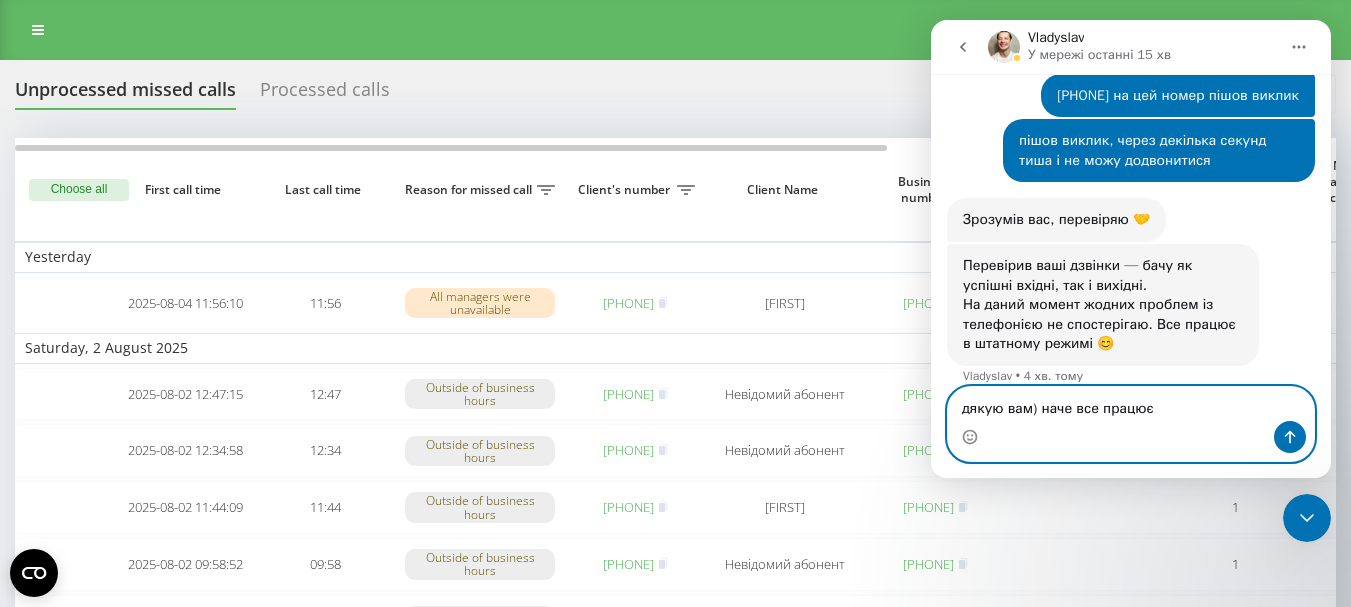 type 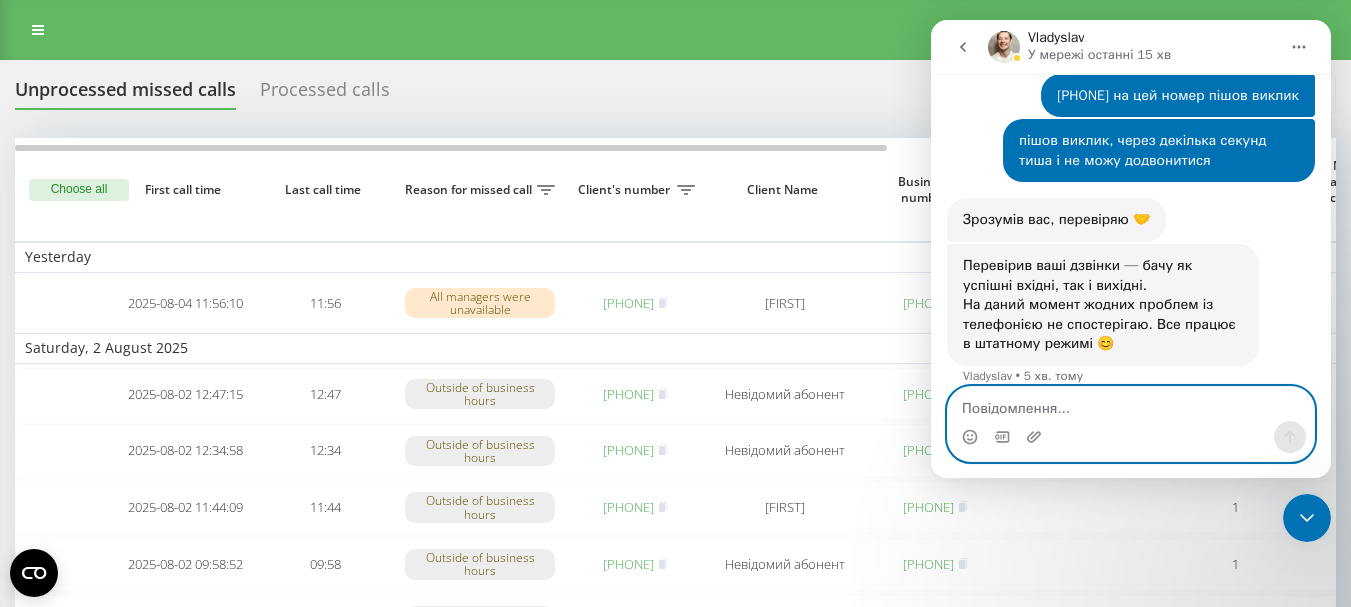 scroll, scrollTop: 1041, scrollLeft: 0, axis: vertical 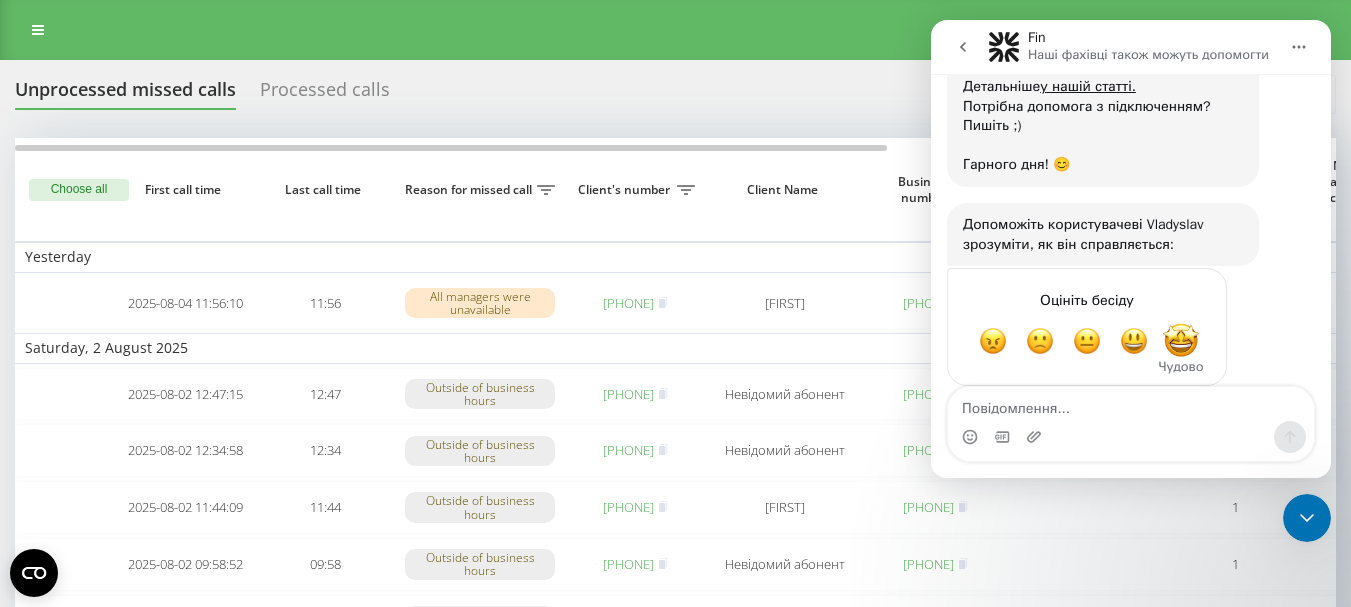 click at bounding box center (1181, 341) 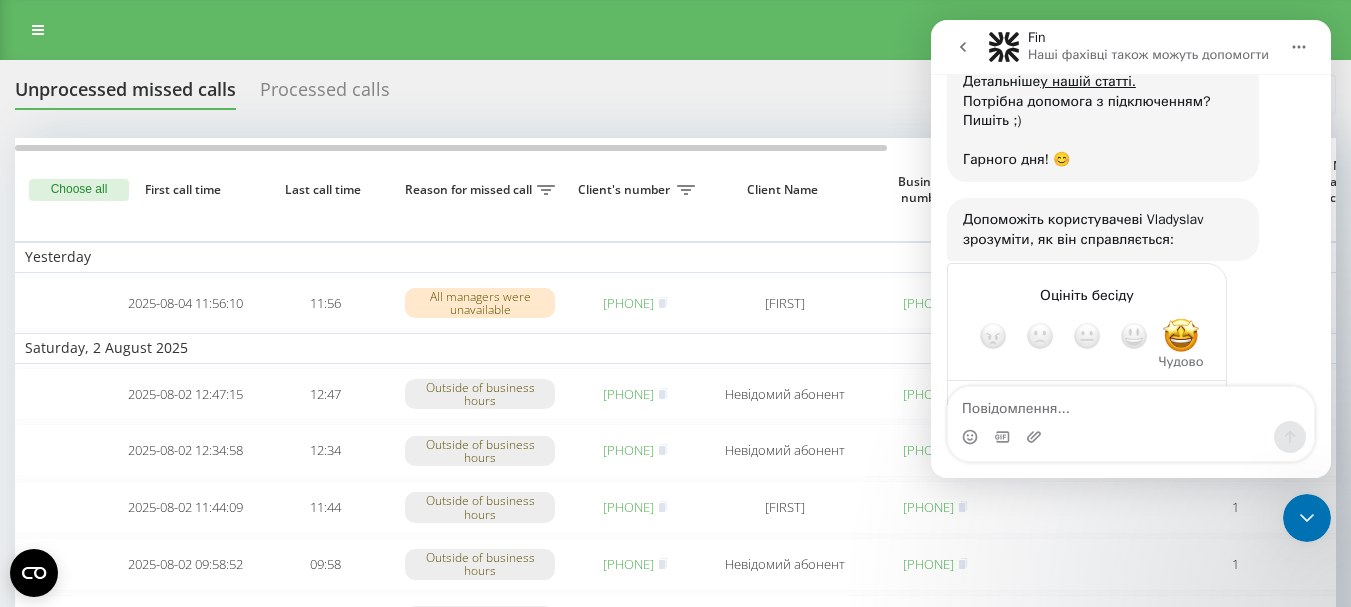 scroll, scrollTop: 1866, scrollLeft: 0, axis: vertical 